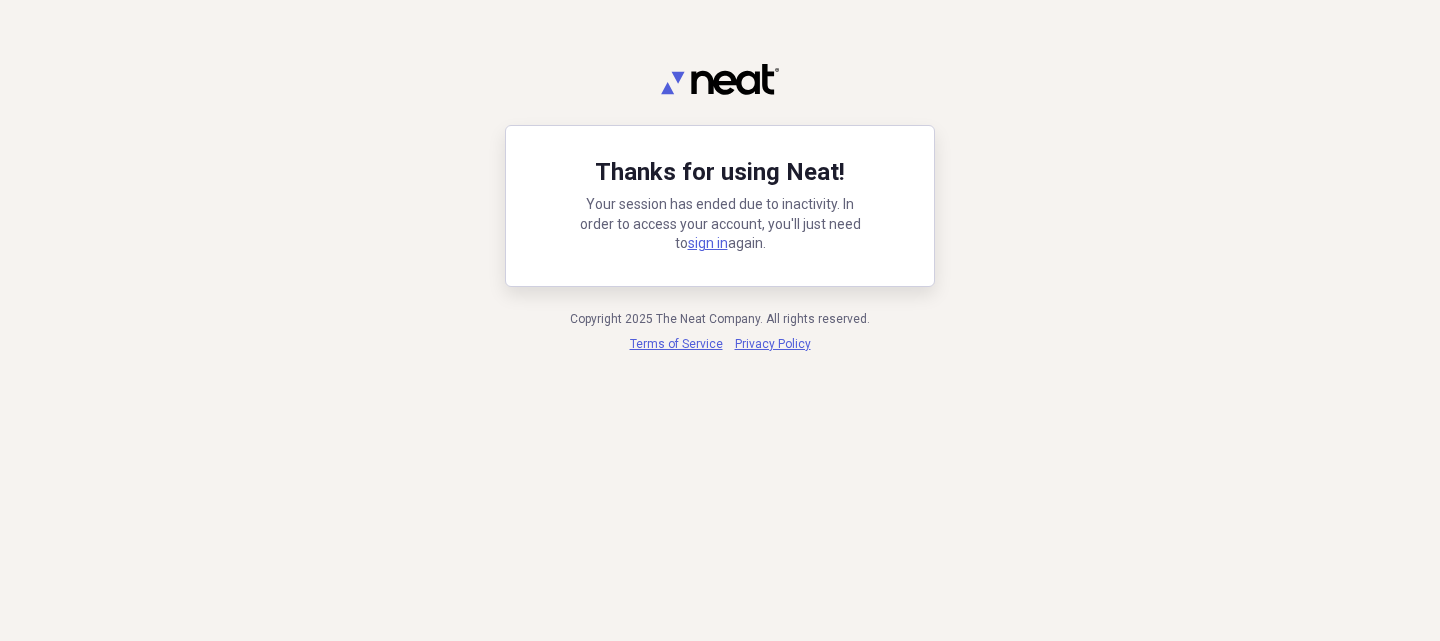 scroll, scrollTop: 0, scrollLeft: 0, axis: both 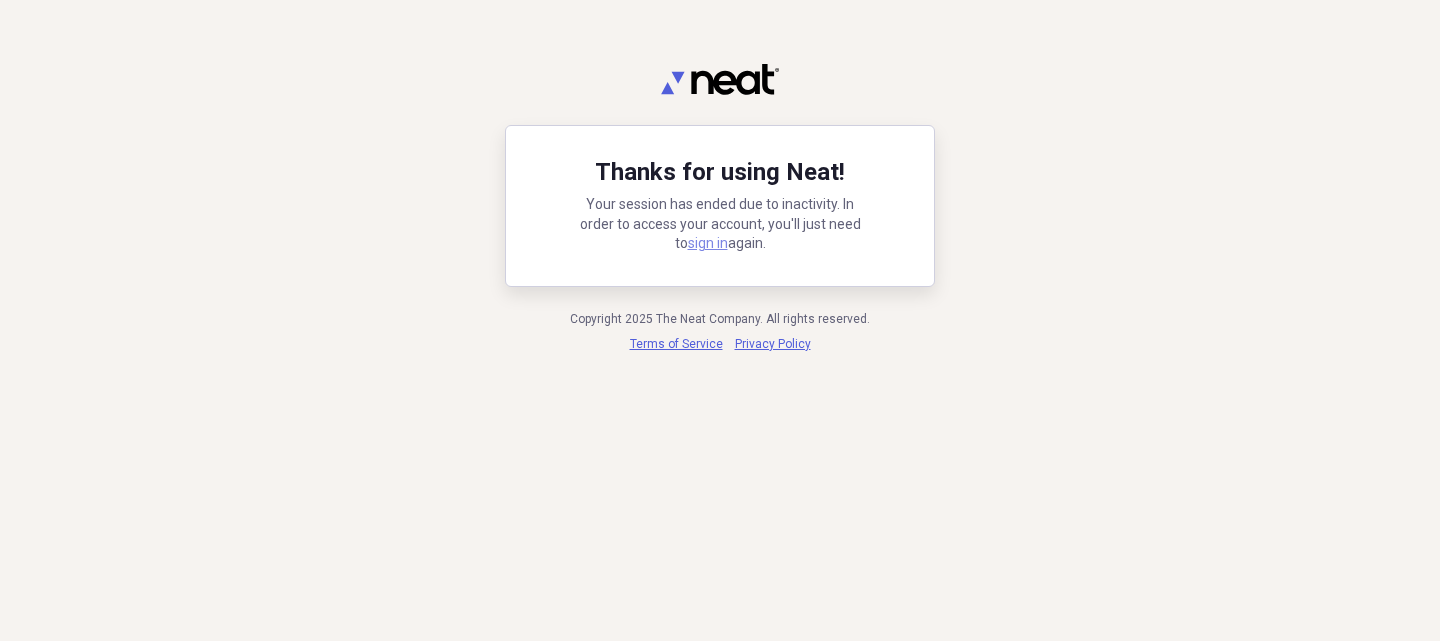 click on "sign in" at bounding box center [708, 243] 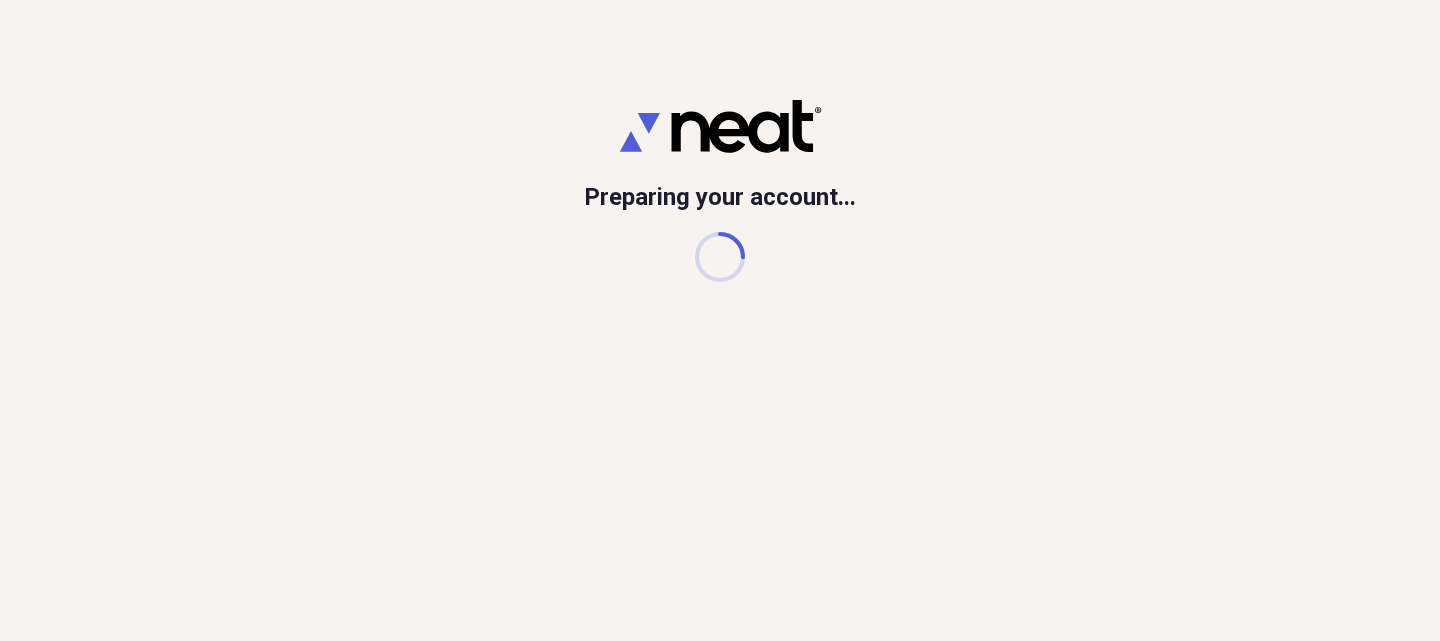 scroll, scrollTop: 0, scrollLeft: 0, axis: both 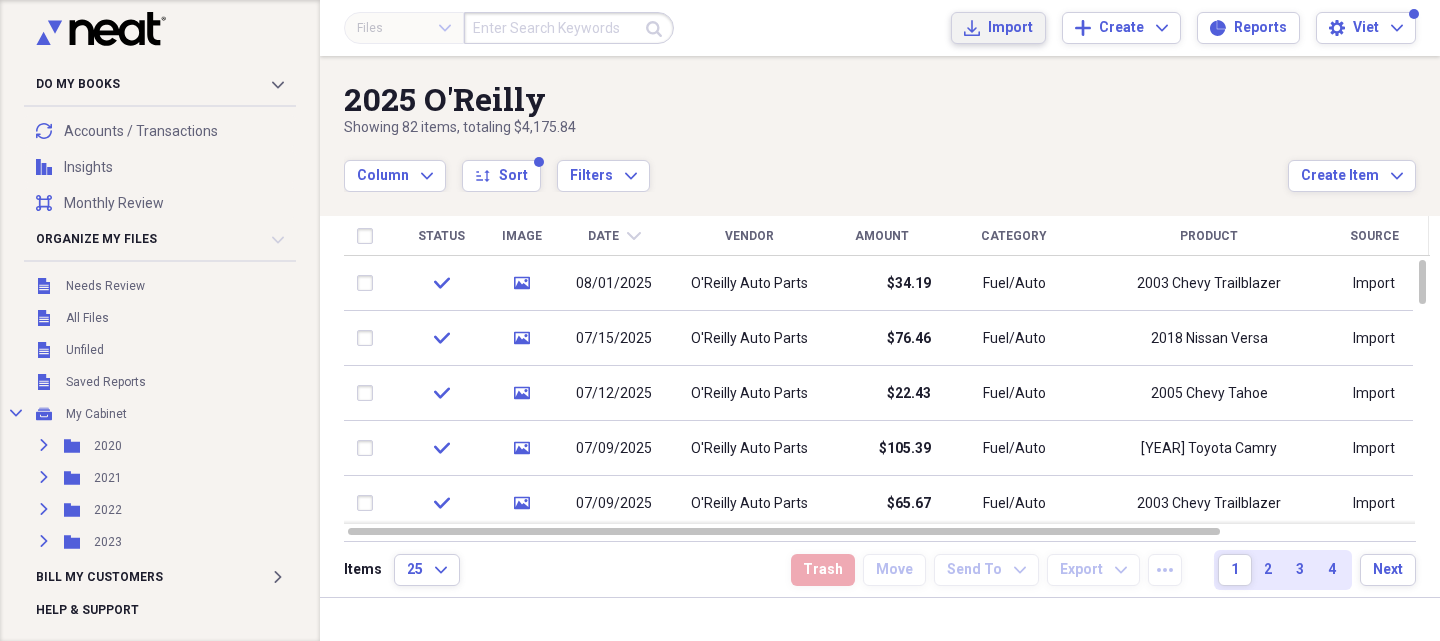 click on "Import Import" at bounding box center (998, 28) 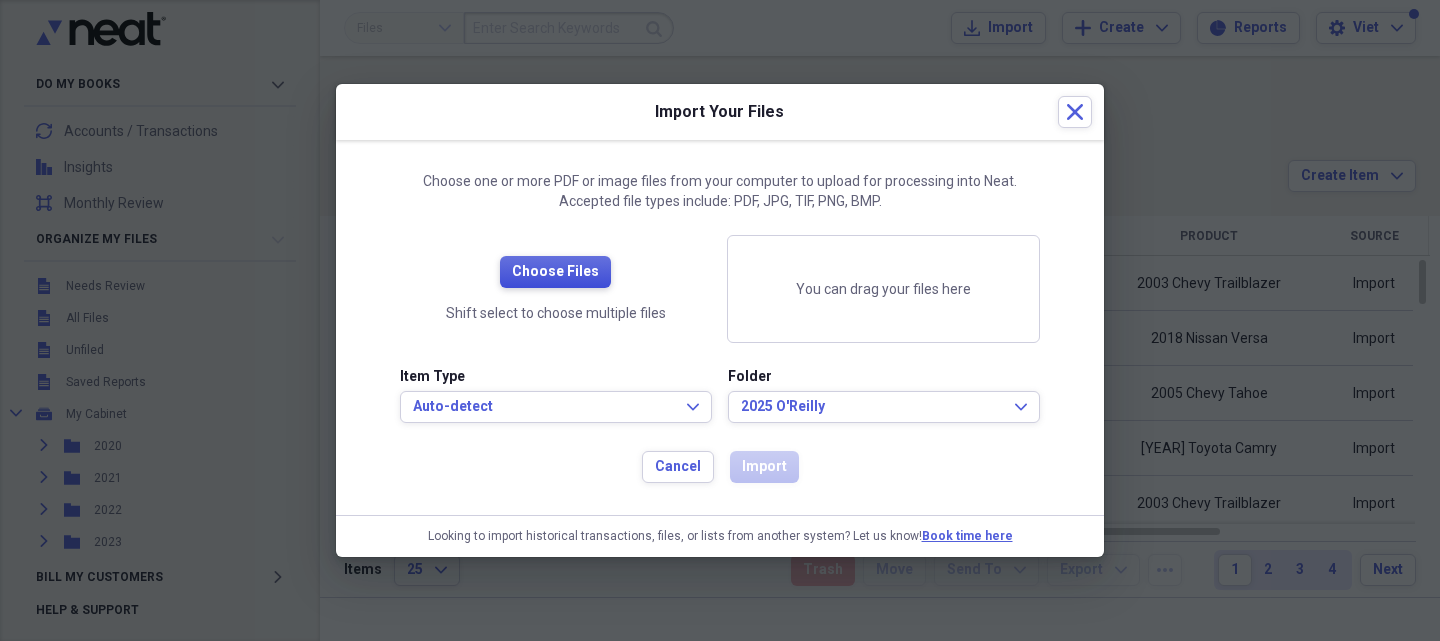 click on "Choose Files" at bounding box center [555, 272] 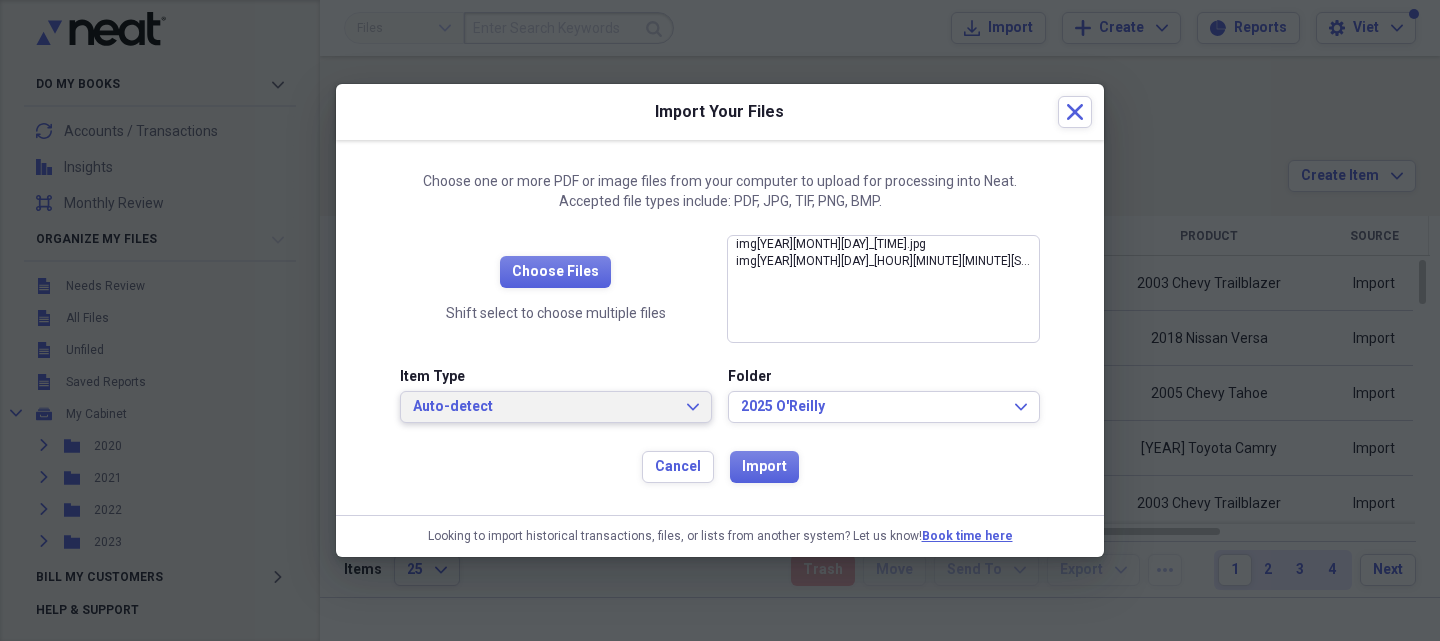 click on "Auto-detect Expand" at bounding box center (556, 407) 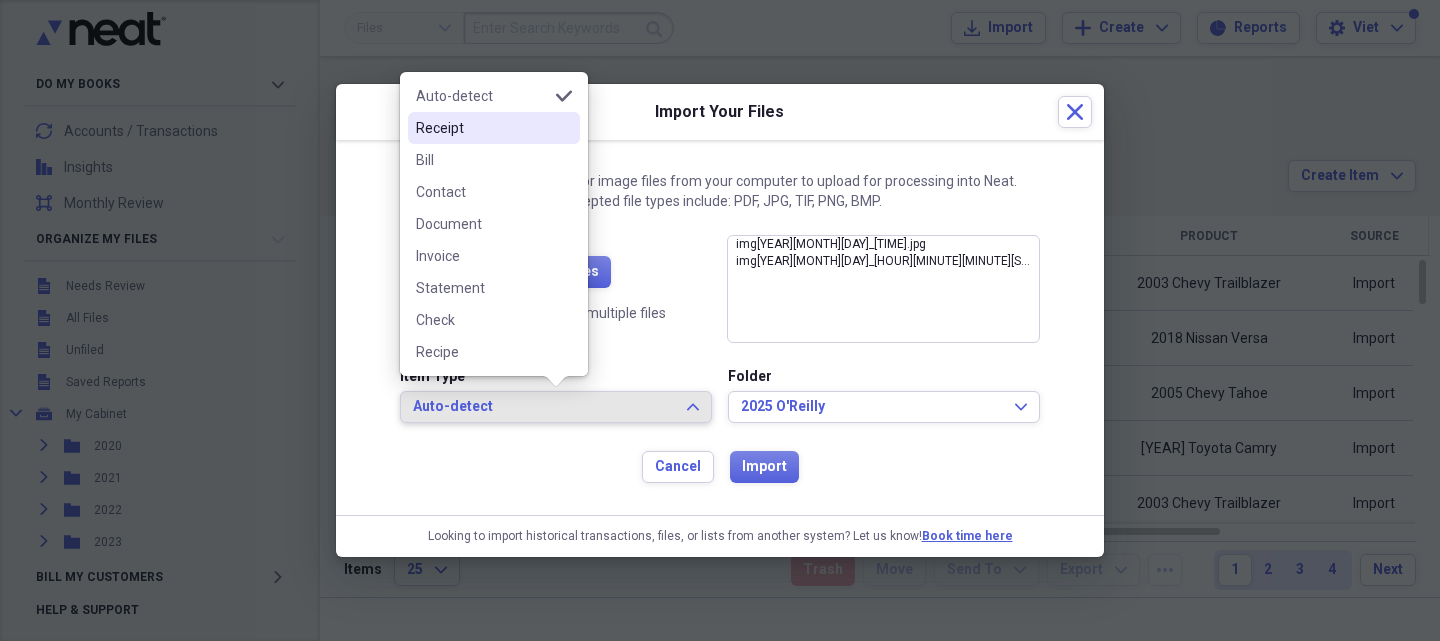 click on "Receipt" at bounding box center [482, 128] 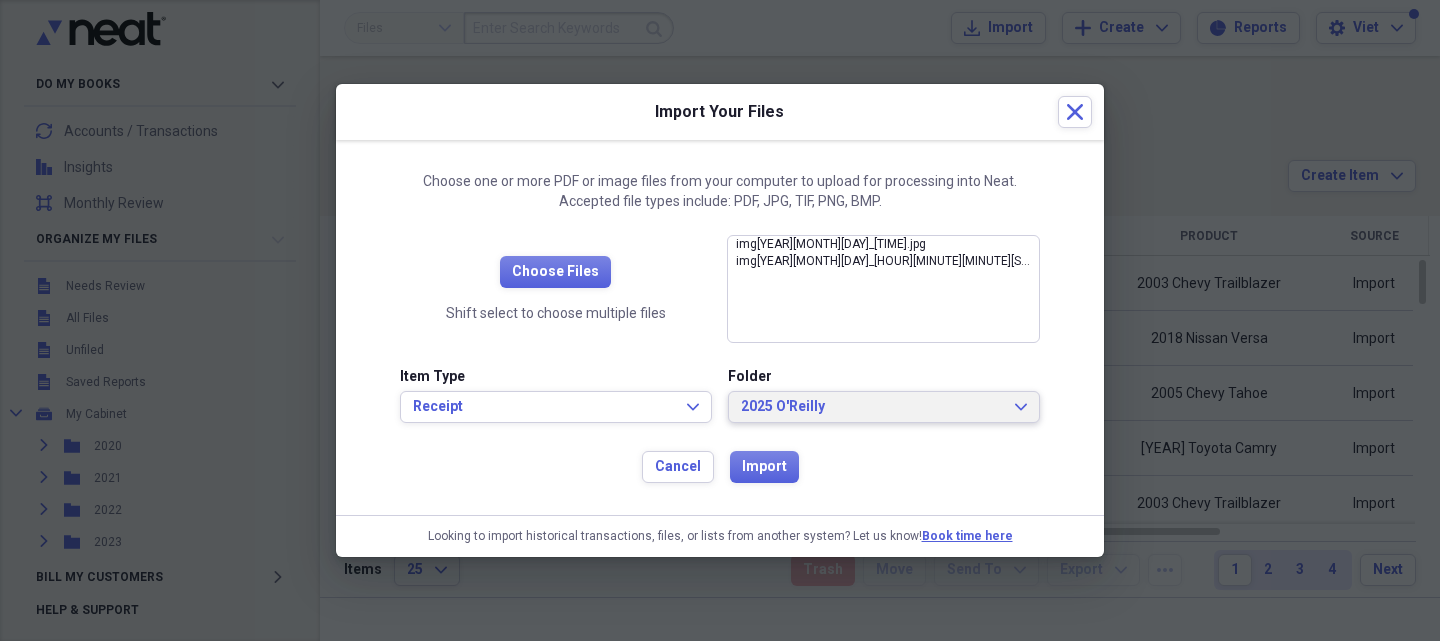 click on "2025 O'Reilly" at bounding box center [872, 407] 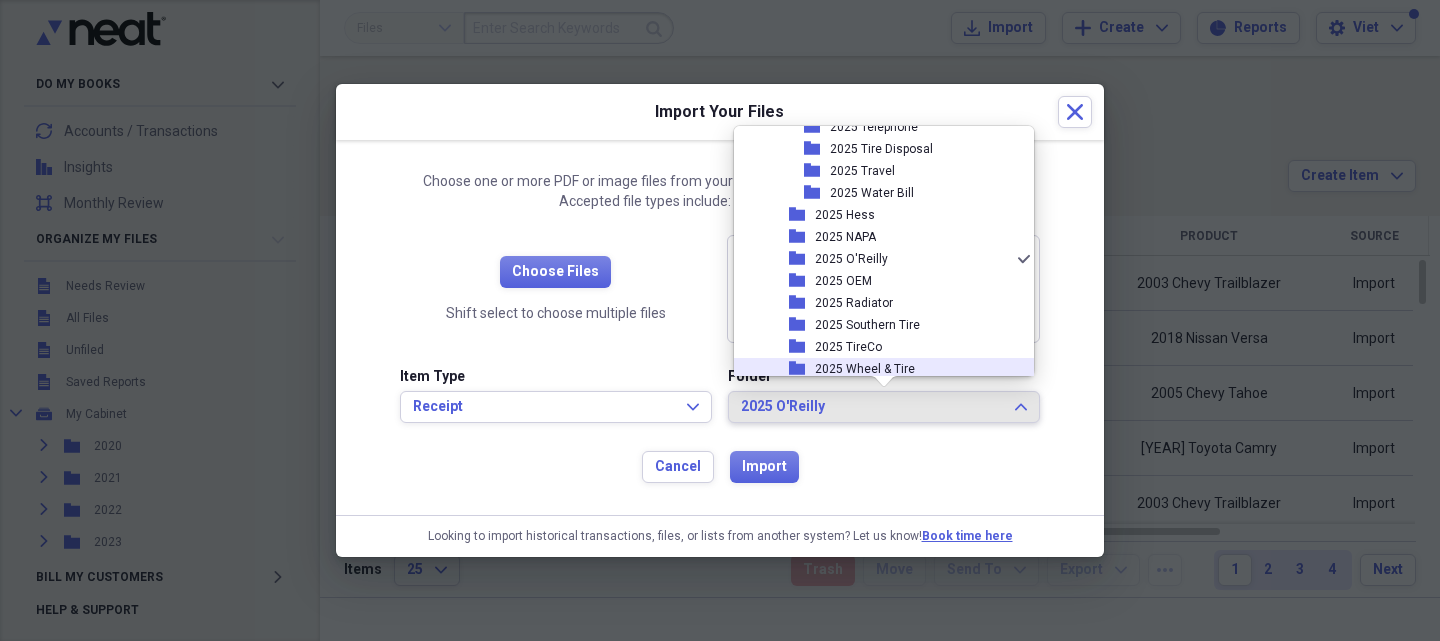 scroll, scrollTop: 2317, scrollLeft: 0, axis: vertical 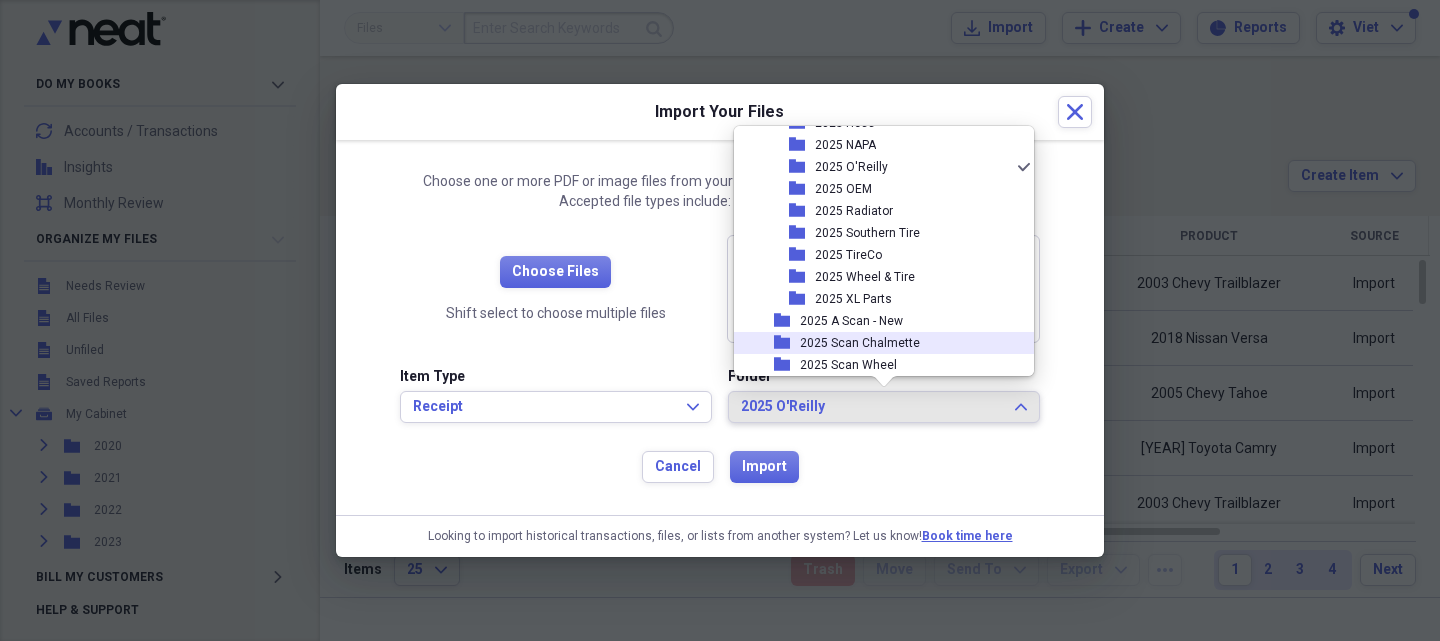 click on "2025 A Scan - New" at bounding box center [851, 321] 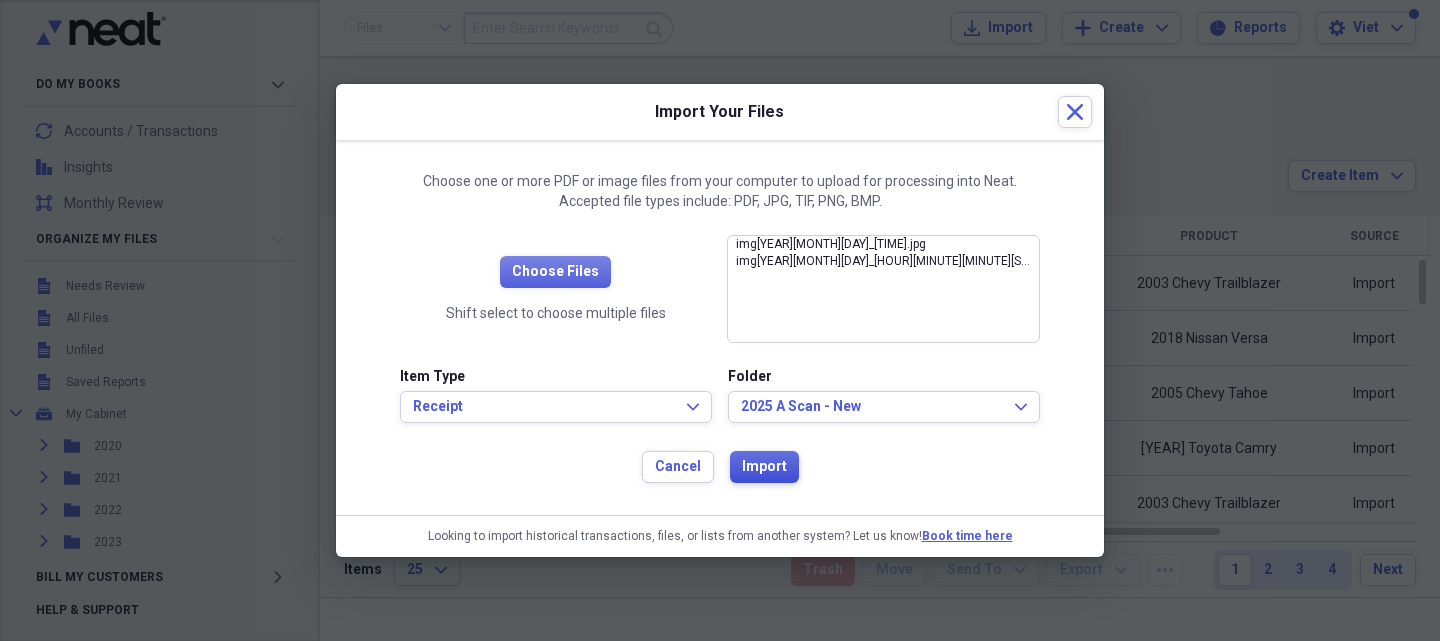 click on "Import" at bounding box center [764, 467] 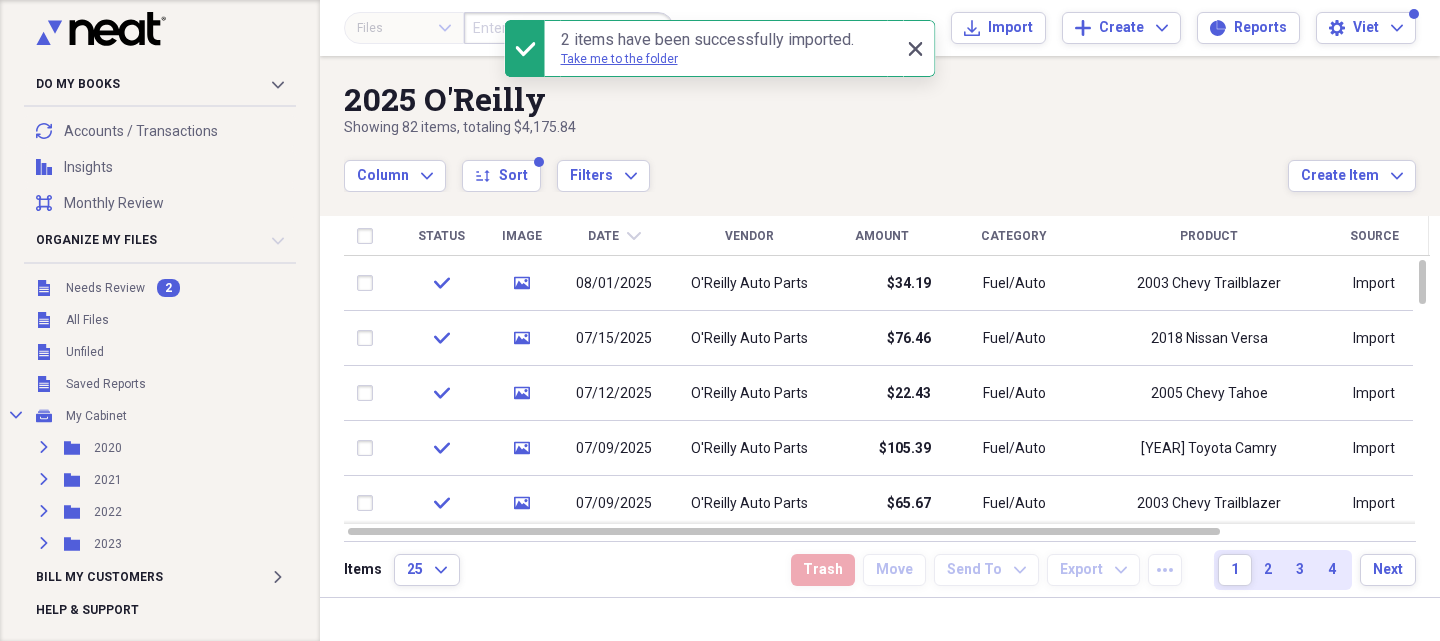 click on "Close Close" at bounding box center (915, 49) 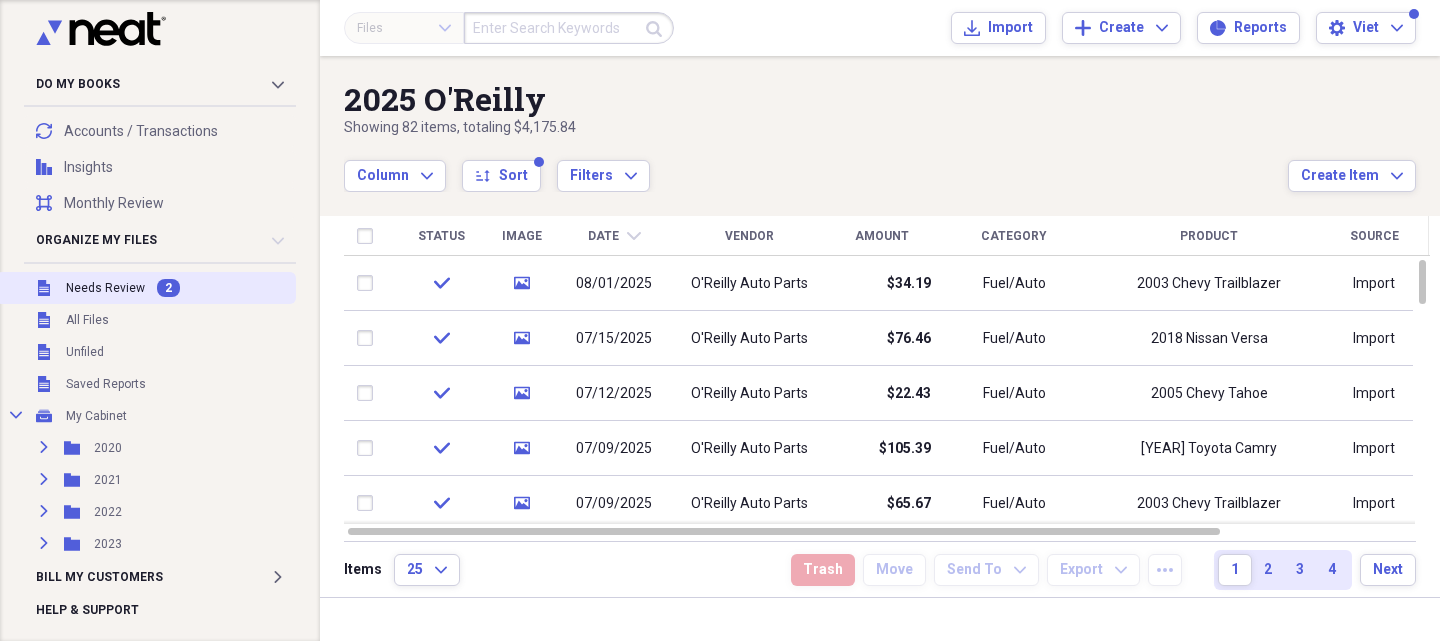 click on "Needs Review" at bounding box center (105, 288) 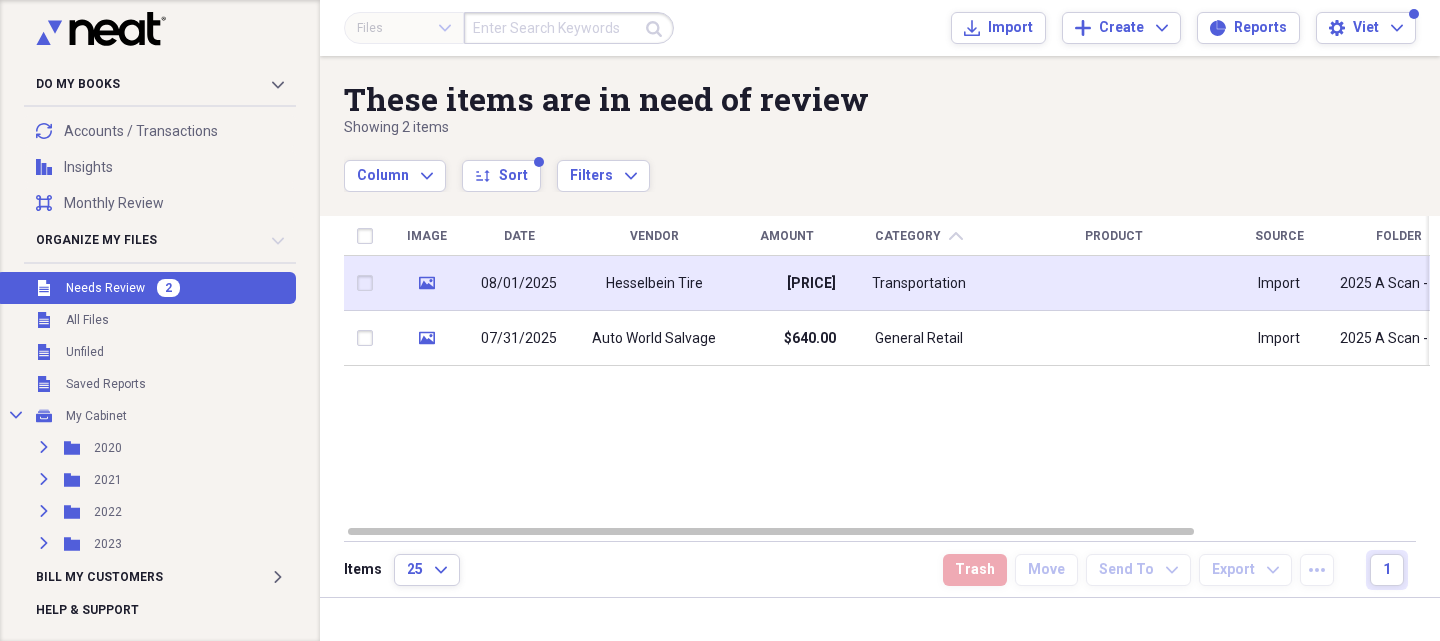 click on "Hesselbein Tire" at bounding box center [654, 283] 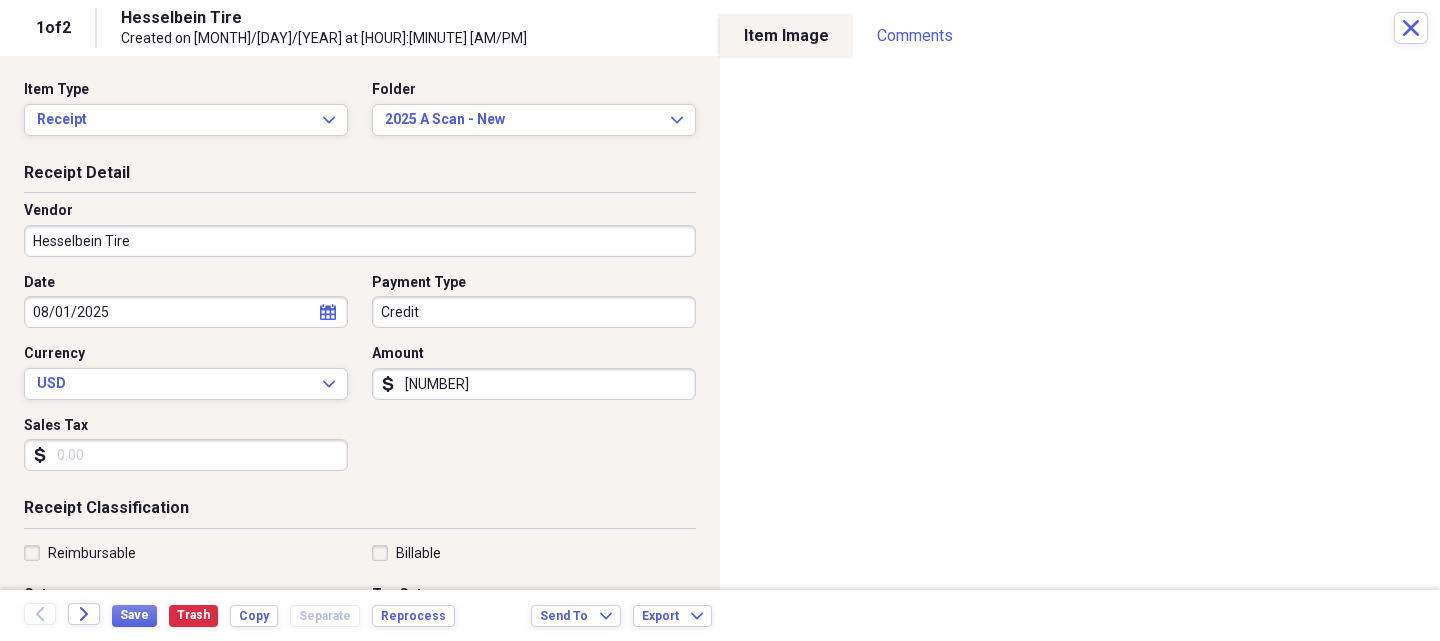 click on "Item Type Receipt Expand Folder [YEAR] A Scan - New Expand" at bounding box center [360, 116] 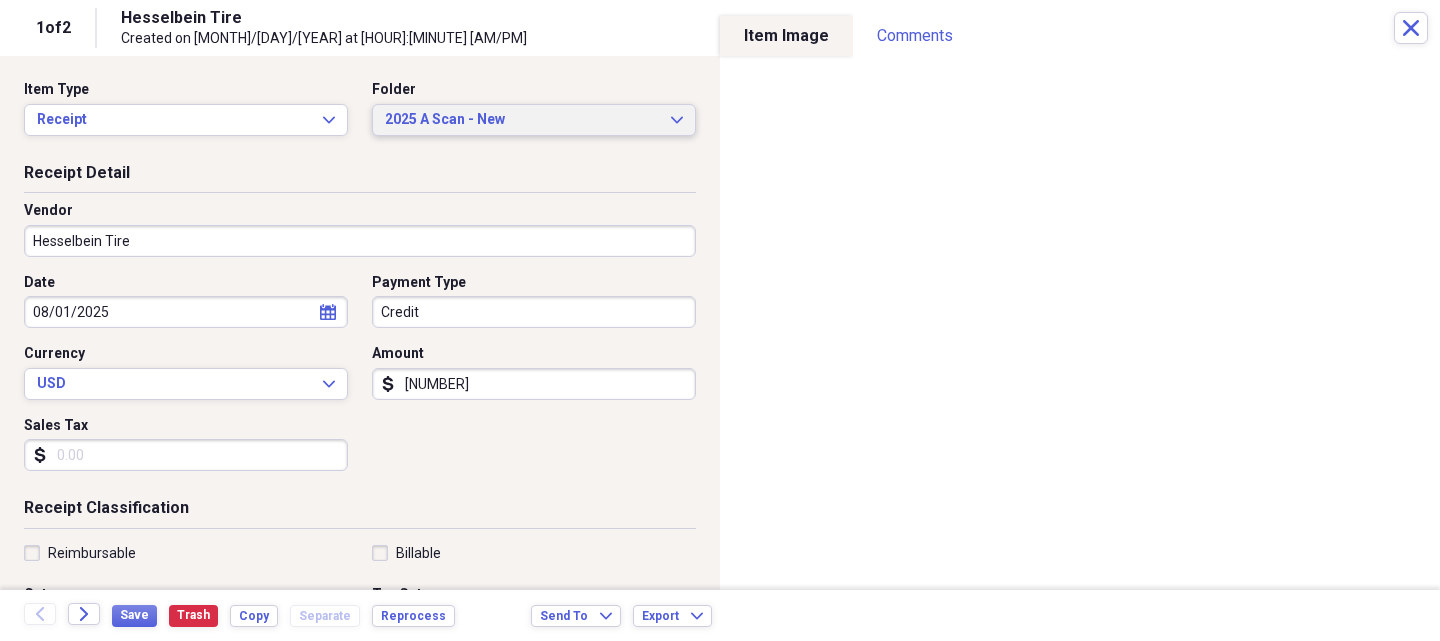 click on "2025 A Scan - New Expand" at bounding box center [534, 120] 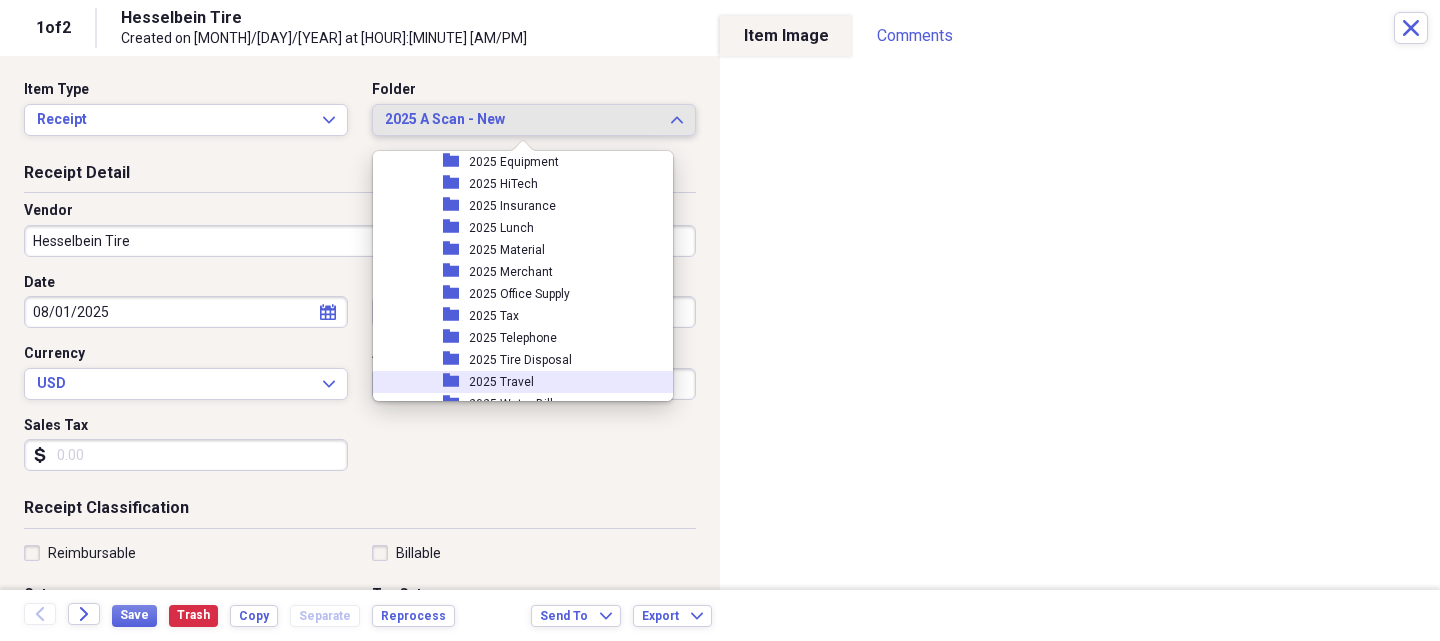 scroll, scrollTop: 1839, scrollLeft: 0, axis: vertical 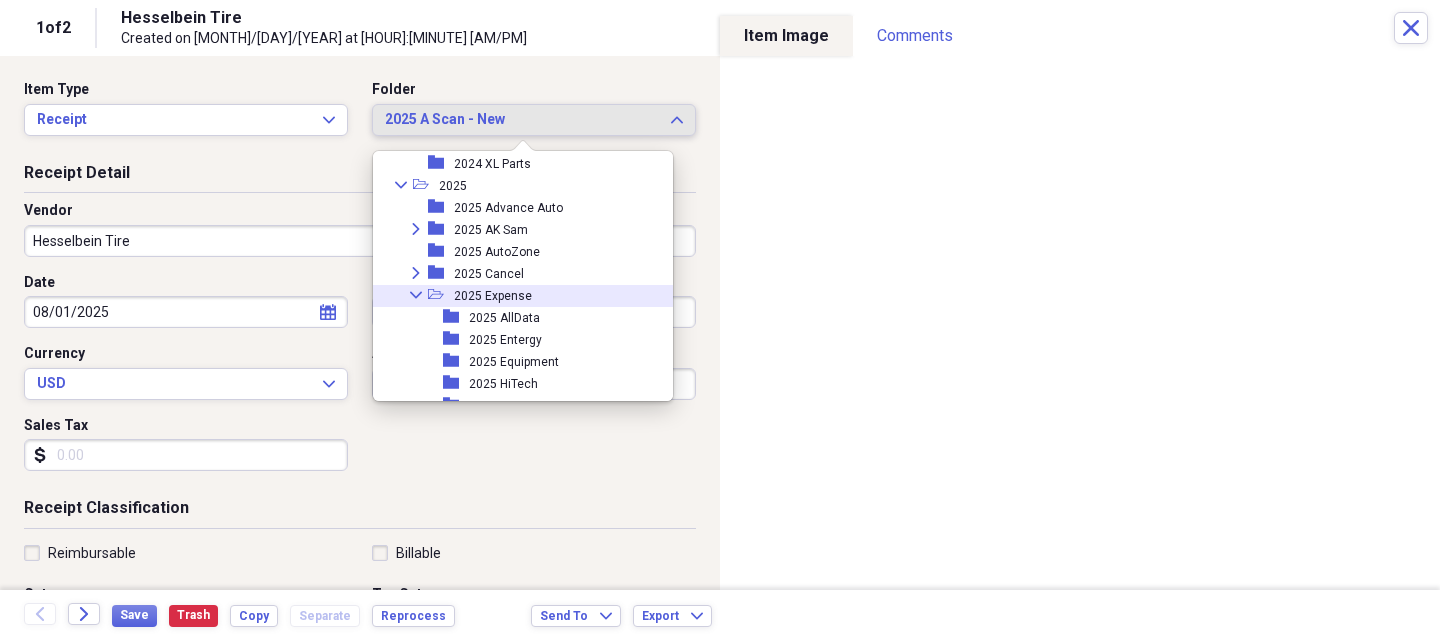 click on "Collapse" 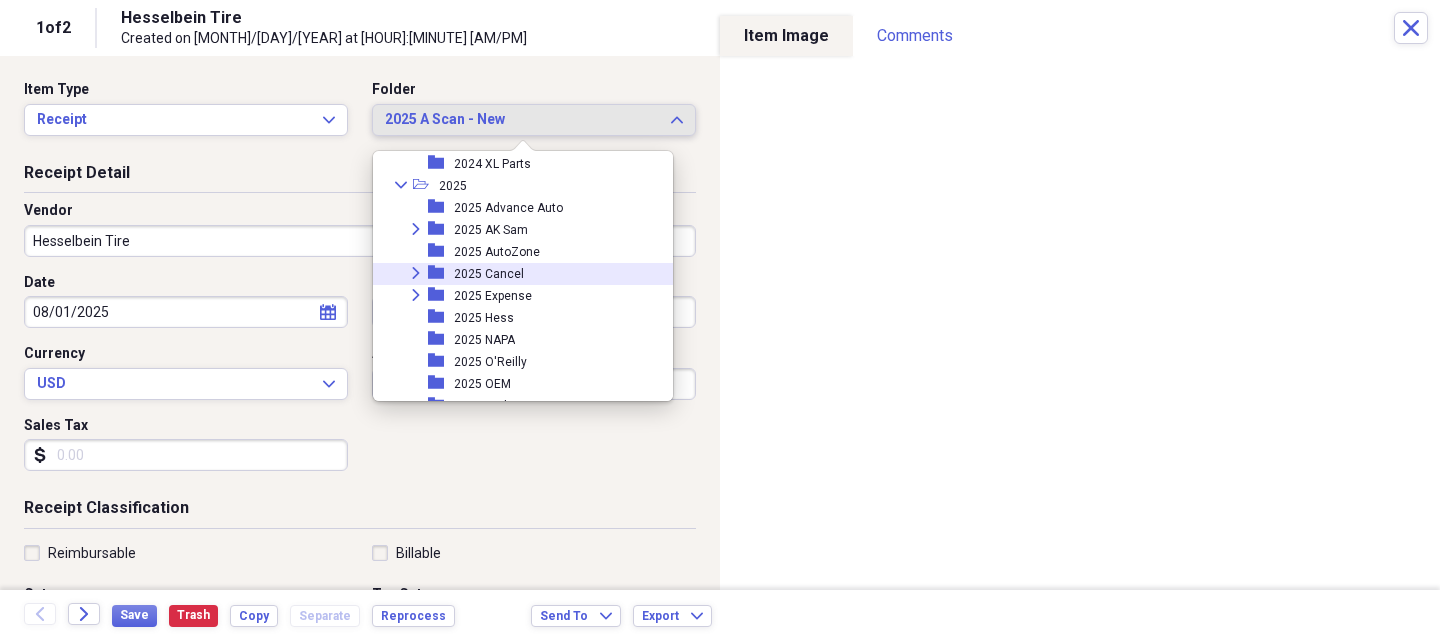 click on "Expand" 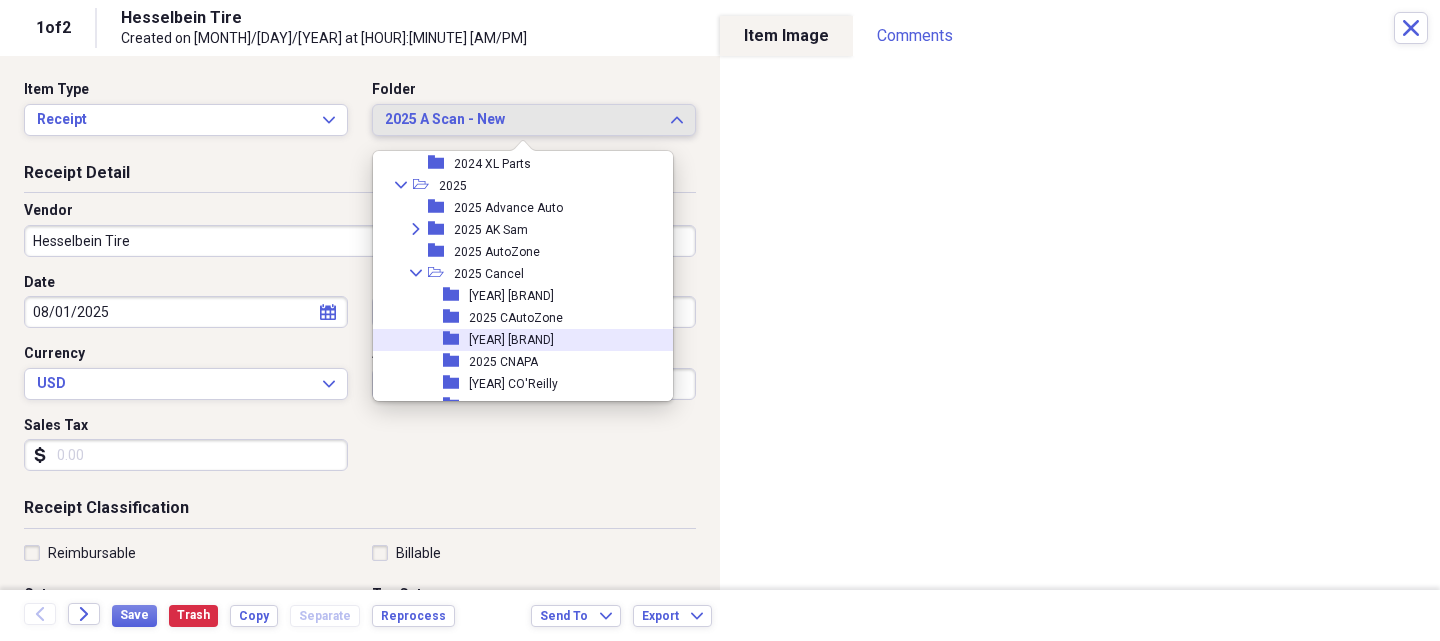 click on "[YEAR] [BRAND]" at bounding box center (511, 340) 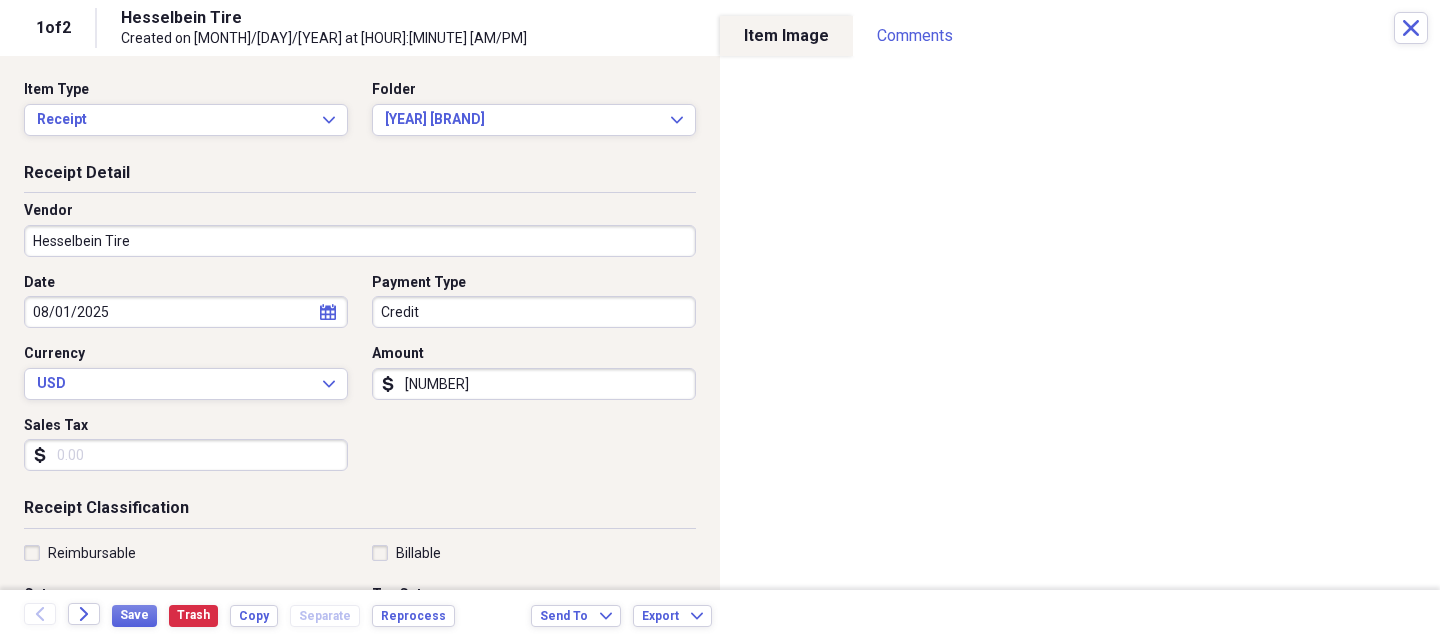click on "Date [DATE] calendar Calendar Payment Type Credit Currency USD Expand Amount dollar-sign 542.29 Sales Tax dollar-sign" at bounding box center (360, 380) 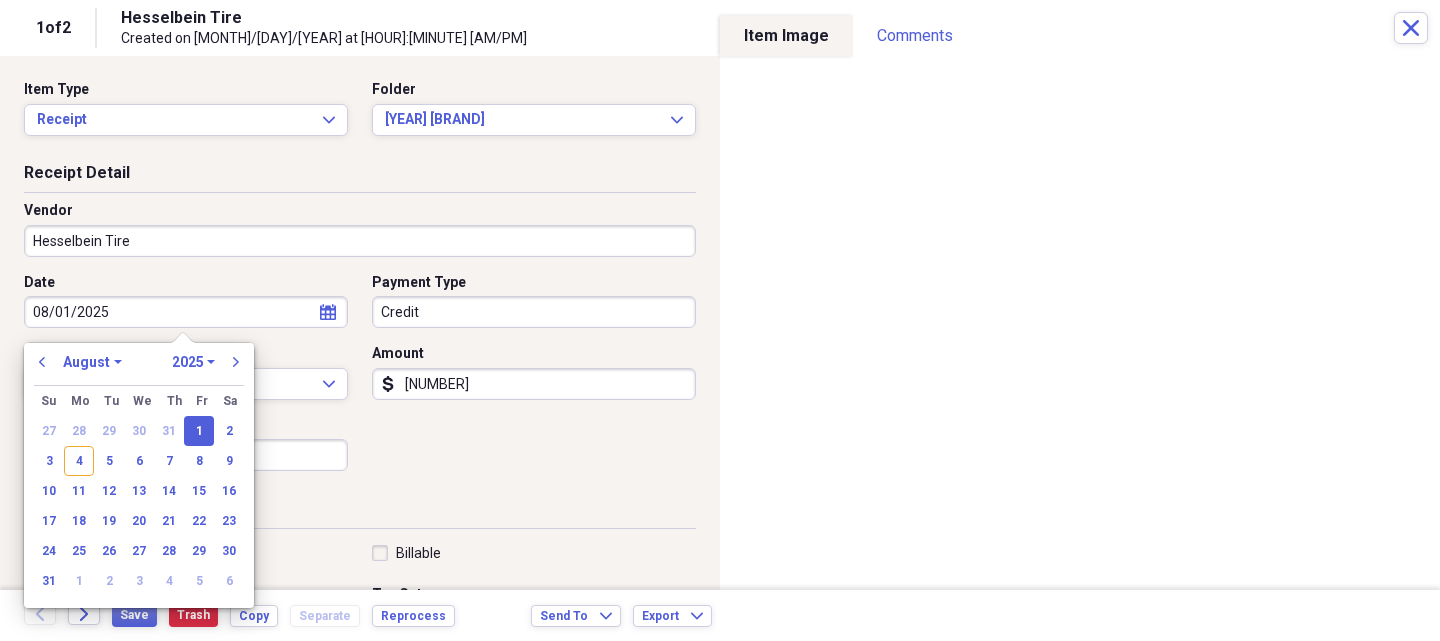 click on "08/01/2025" at bounding box center (186, 312) 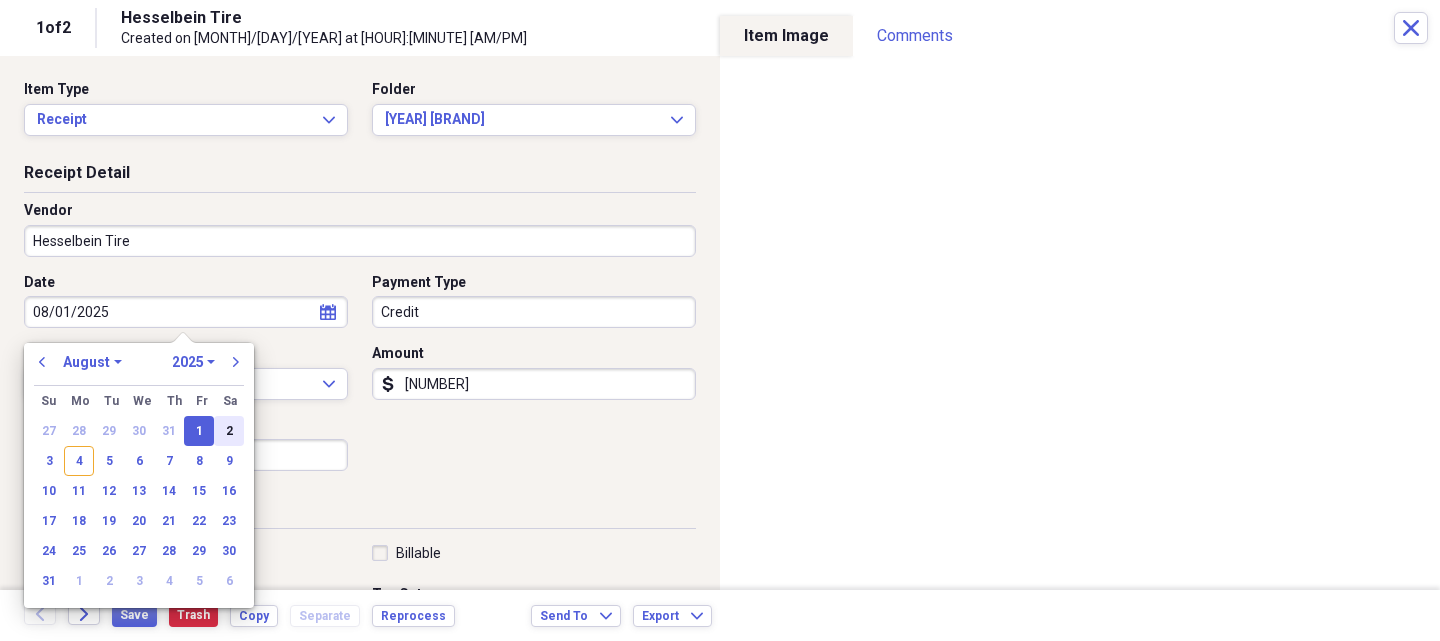 click on "2" at bounding box center (229, 431) 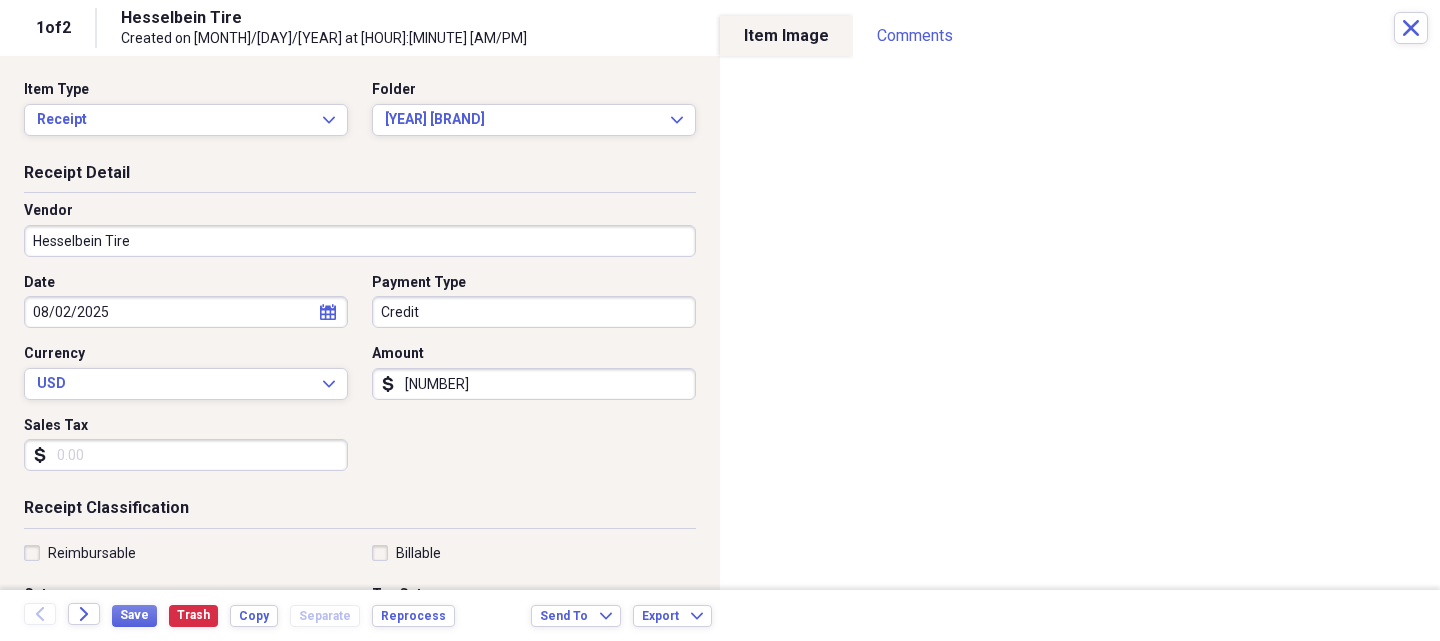click on "[NUMBER]" at bounding box center [534, 384] 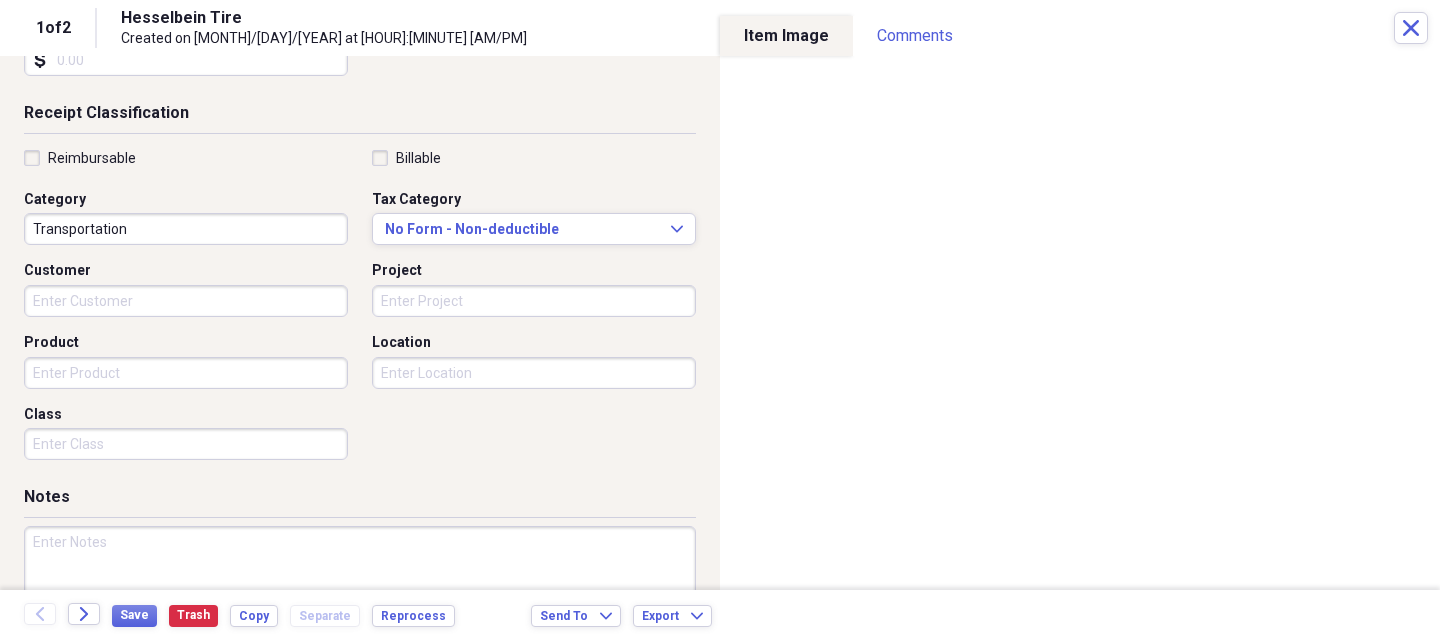 scroll, scrollTop: 400, scrollLeft: 0, axis: vertical 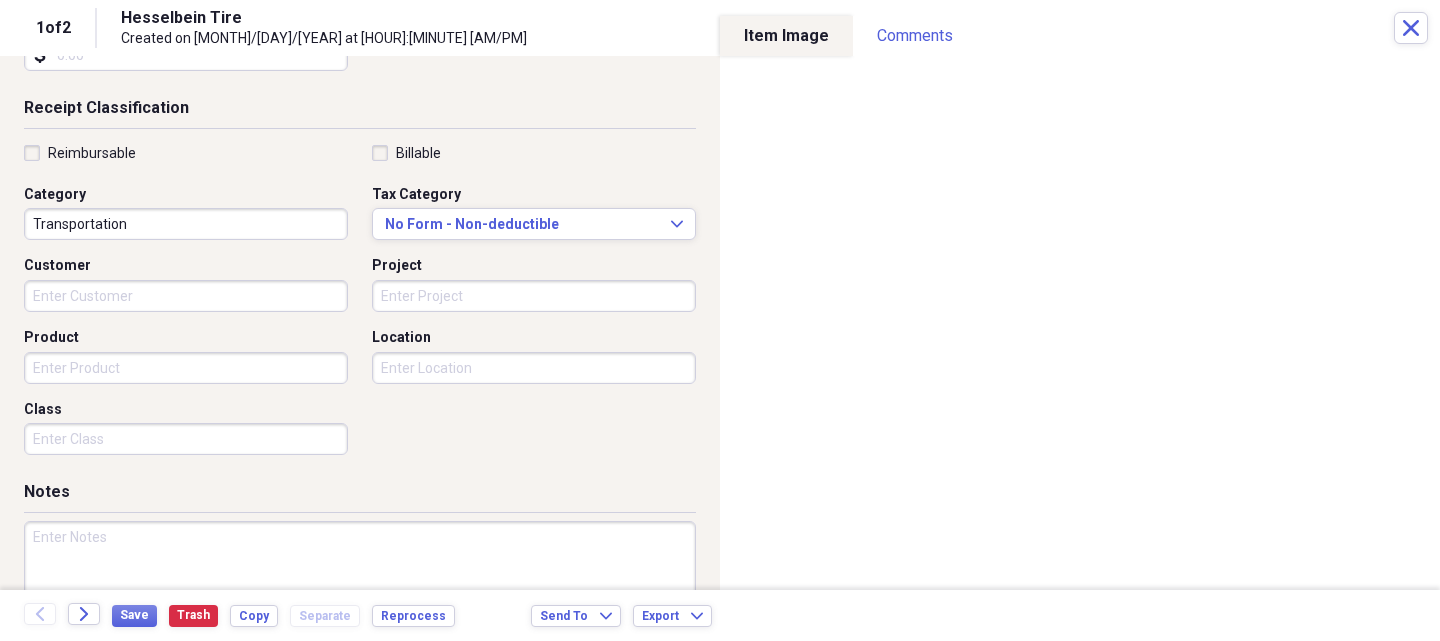 type on "355.34" 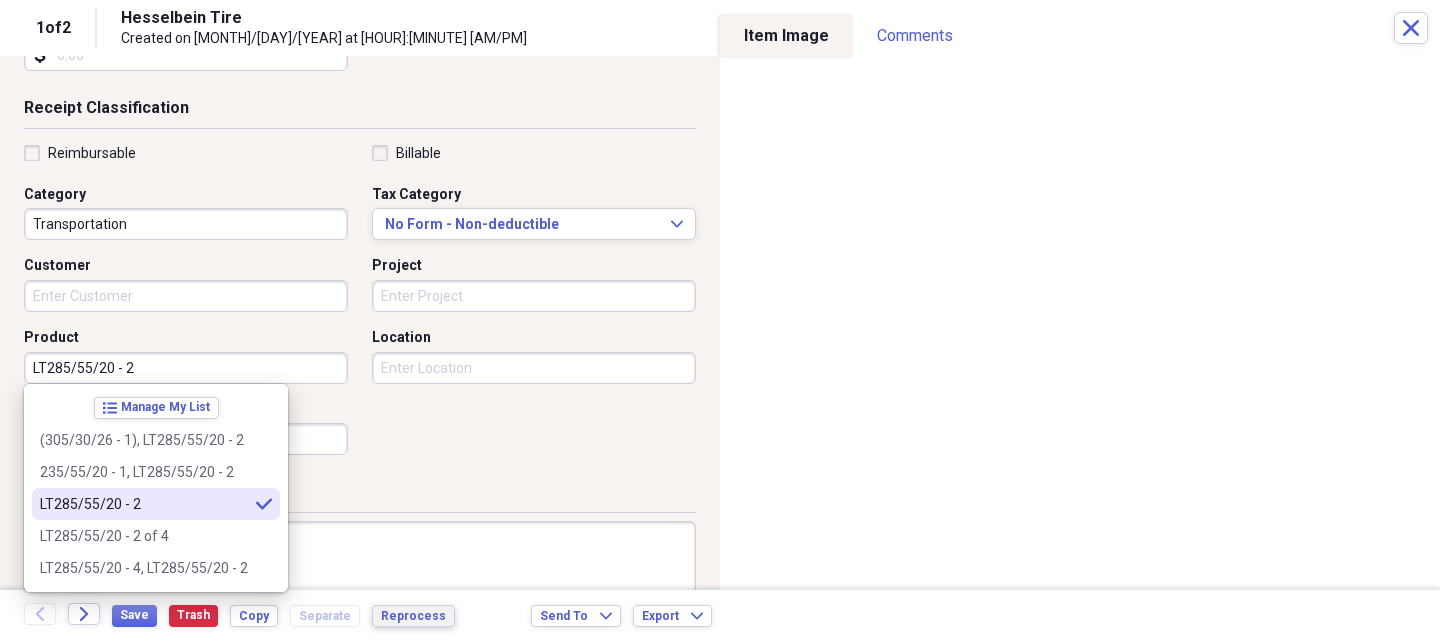 type on "LT285/55/20 - 2" 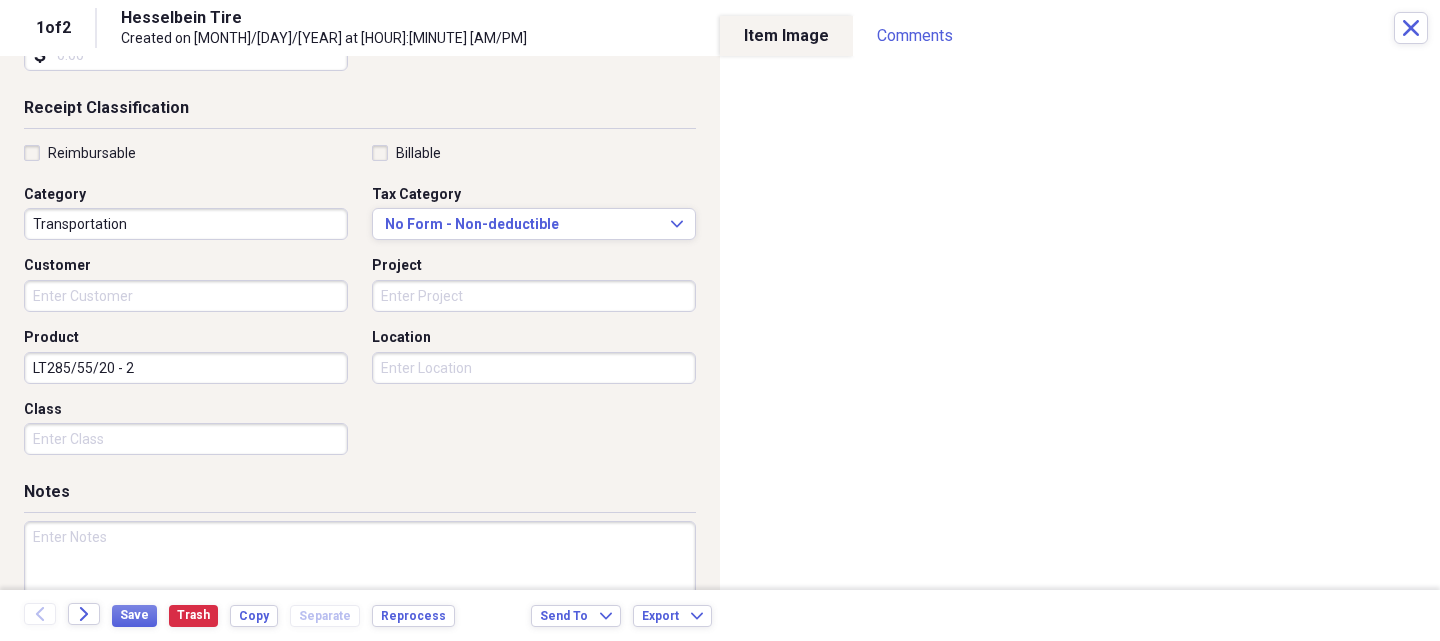 click on "Notes" at bounding box center [360, 496] 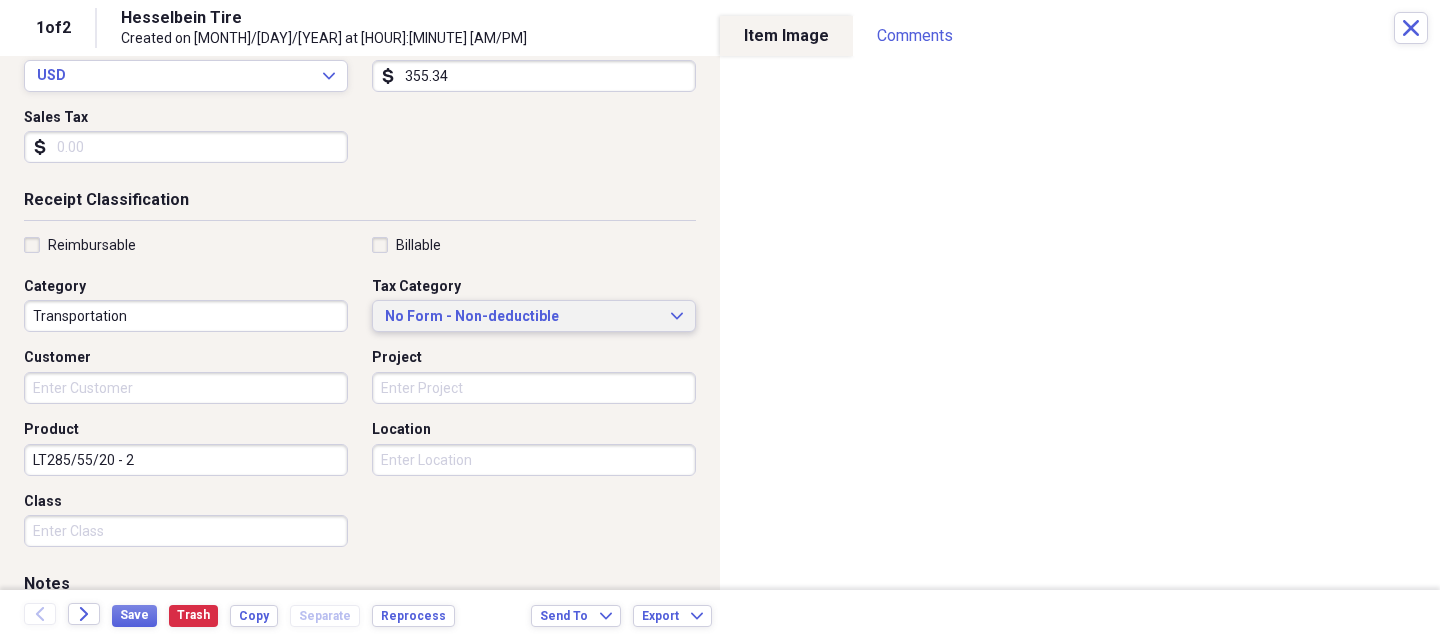 scroll, scrollTop: 0, scrollLeft: 0, axis: both 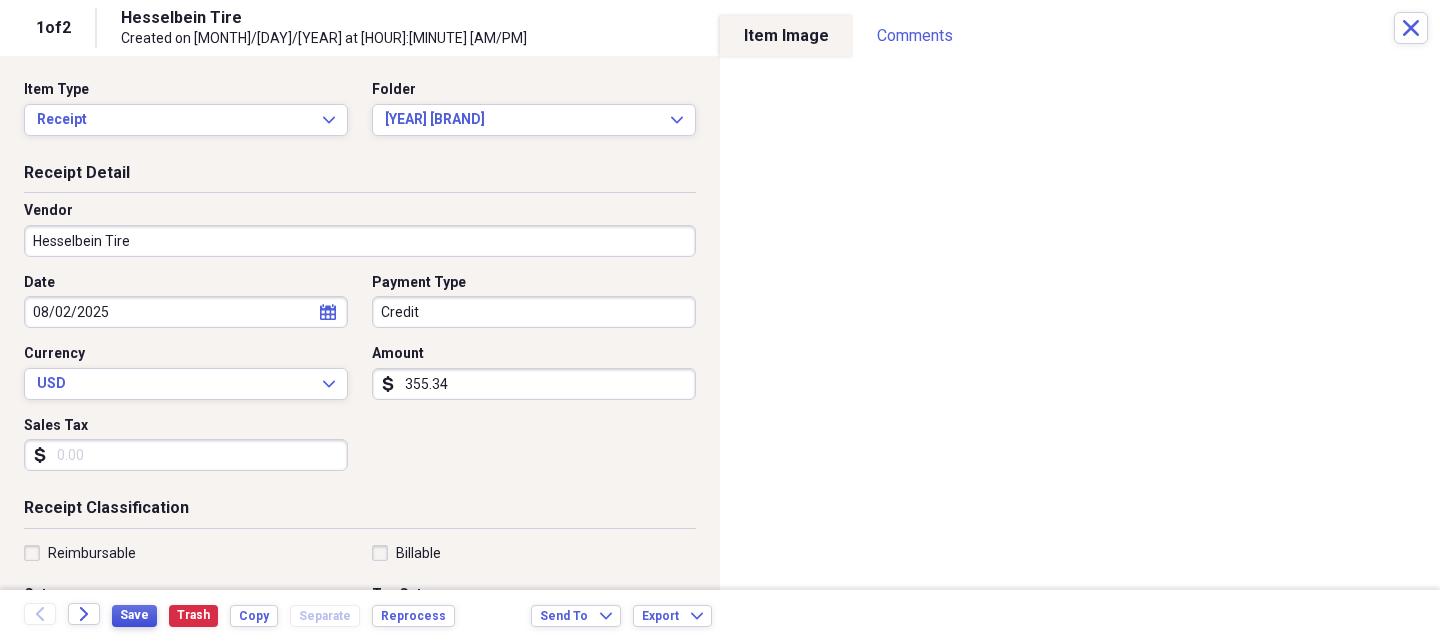 click on "Save" at bounding box center (134, 615) 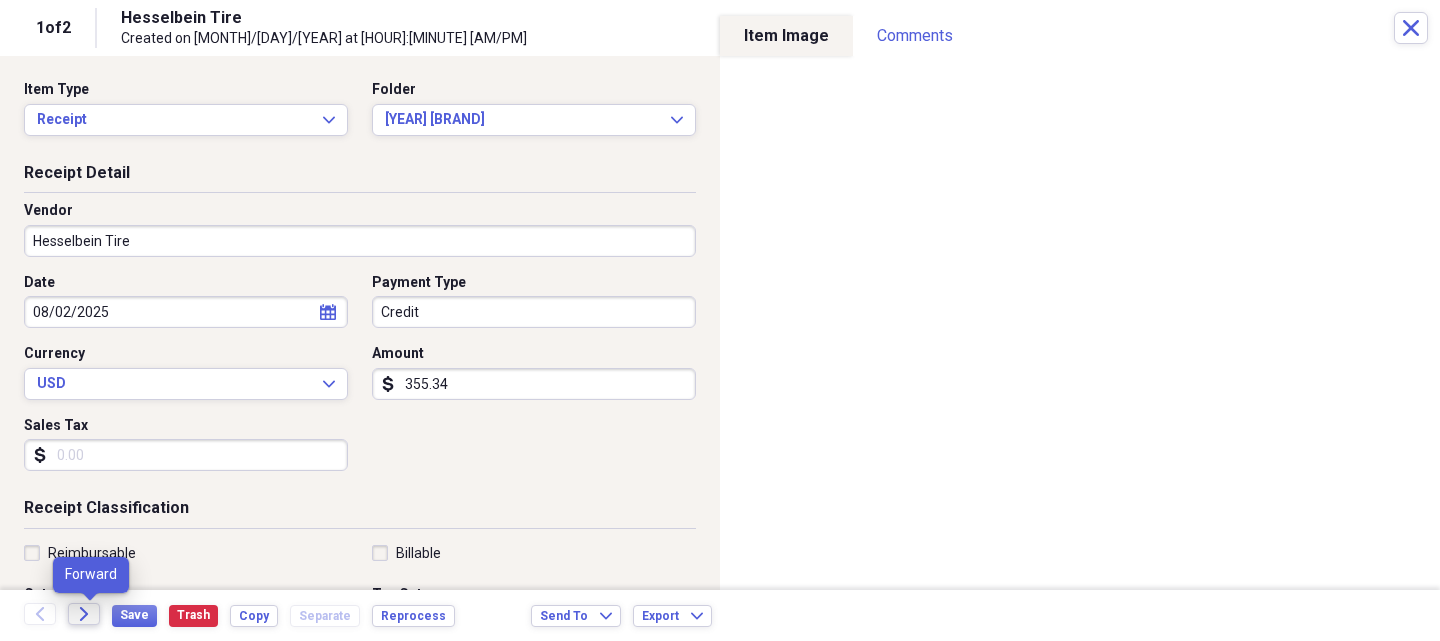 click on "Forward" 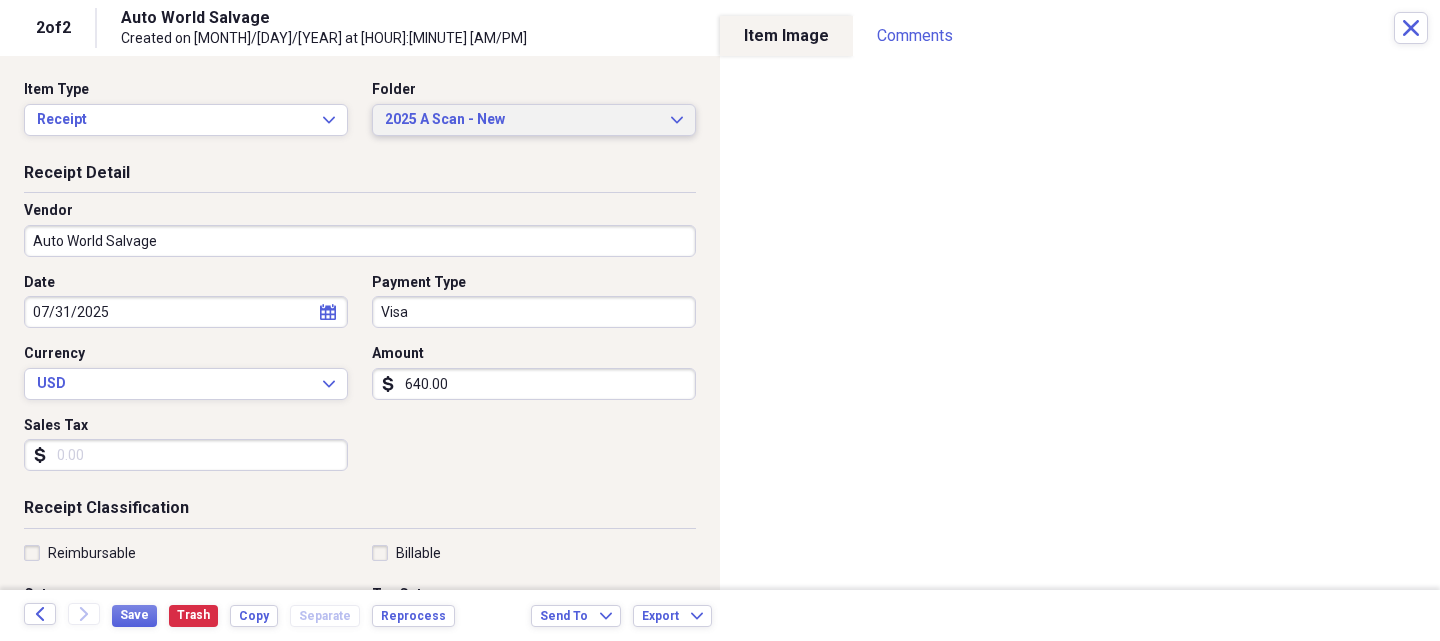click on "2025 A Scan - New Expand" at bounding box center [534, 120] 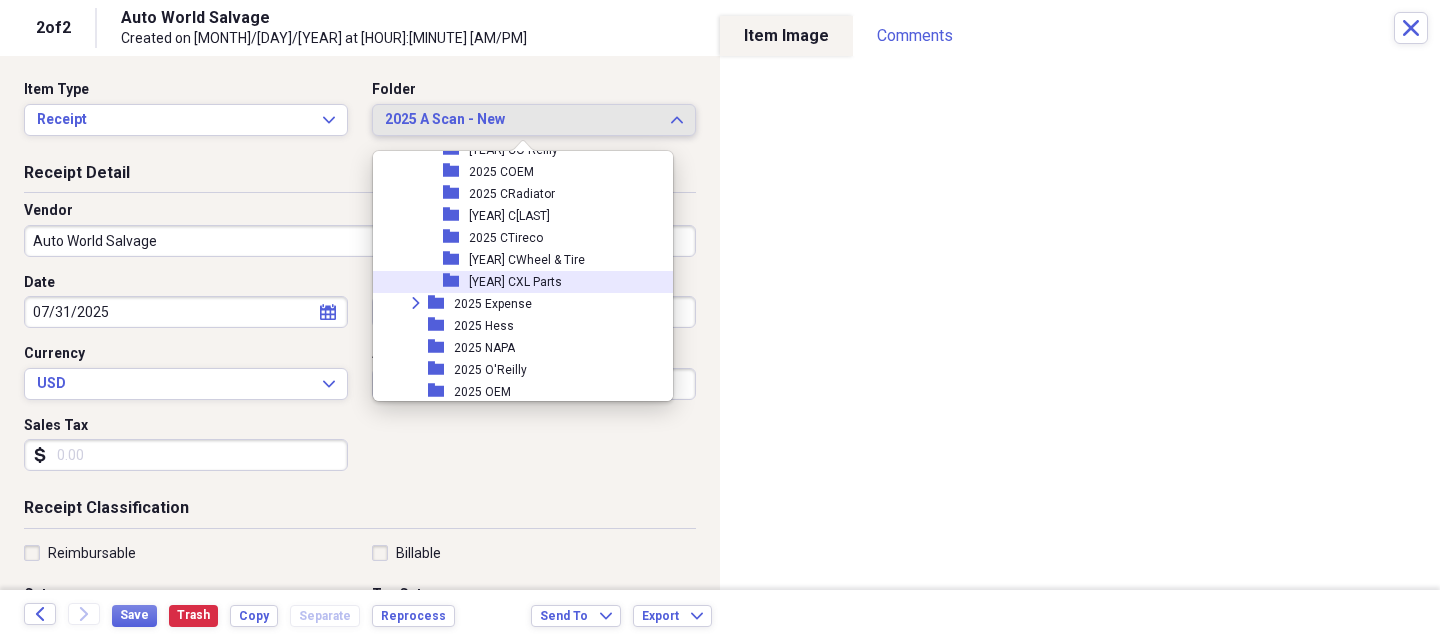 scroll, scrollTop: 1873, scrollLeft: 0, axis: vertical 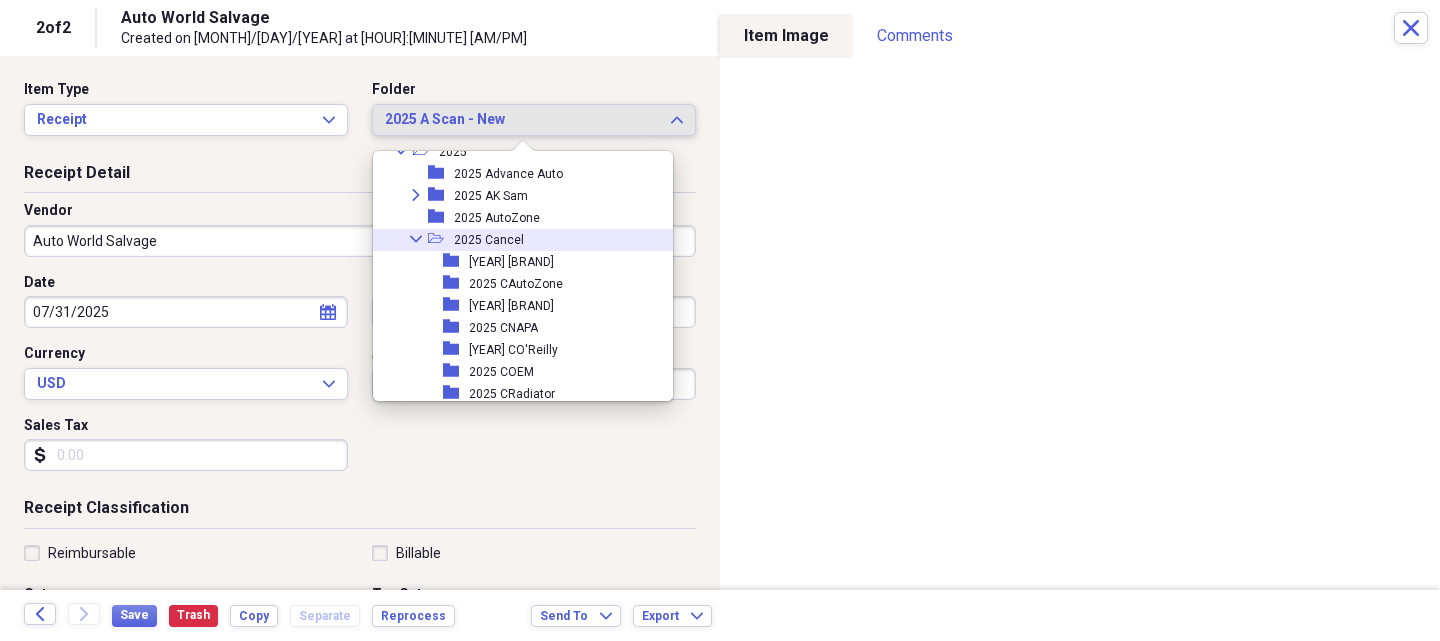 click on "Collapse" 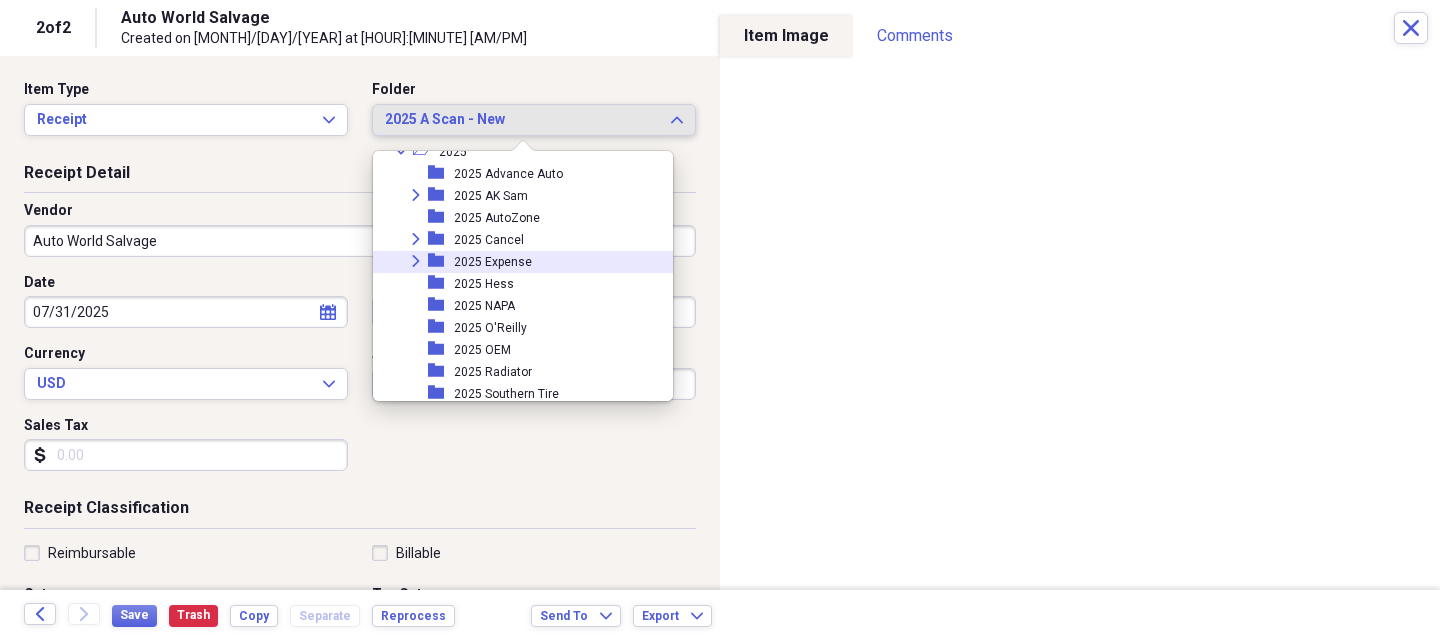 click 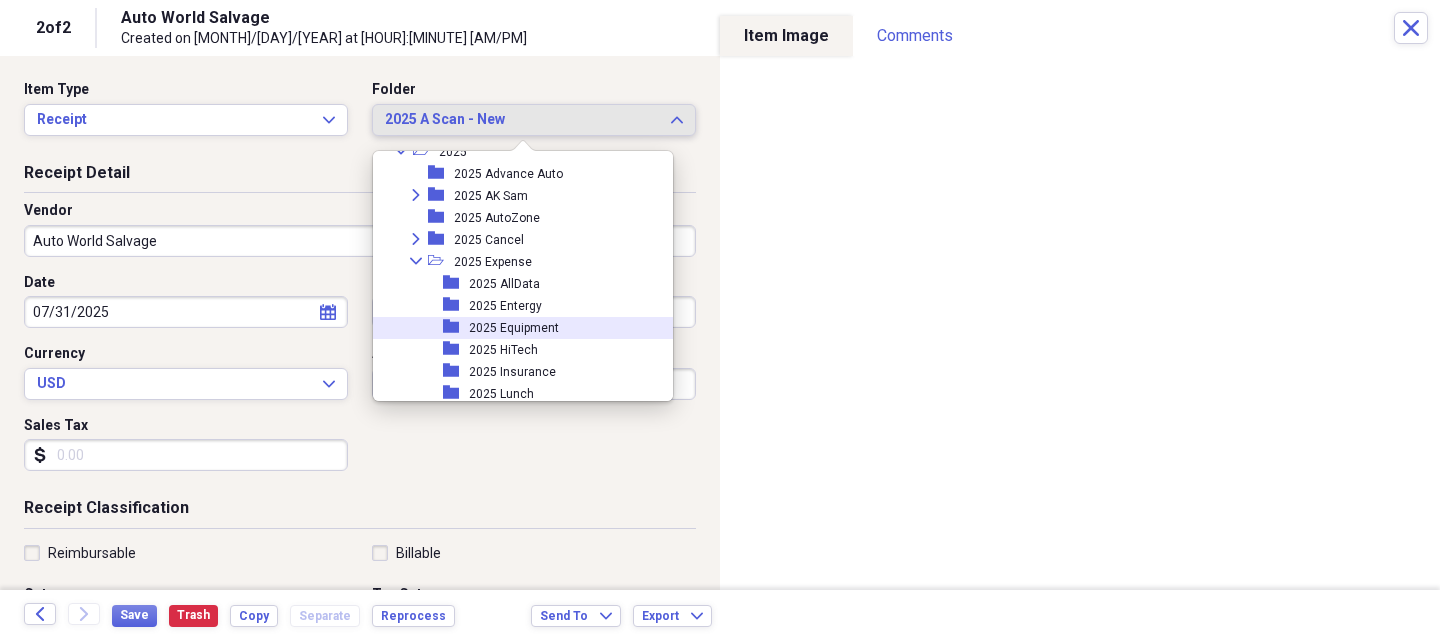 click on "2025 Equipment" at bounding box center [514, 328] 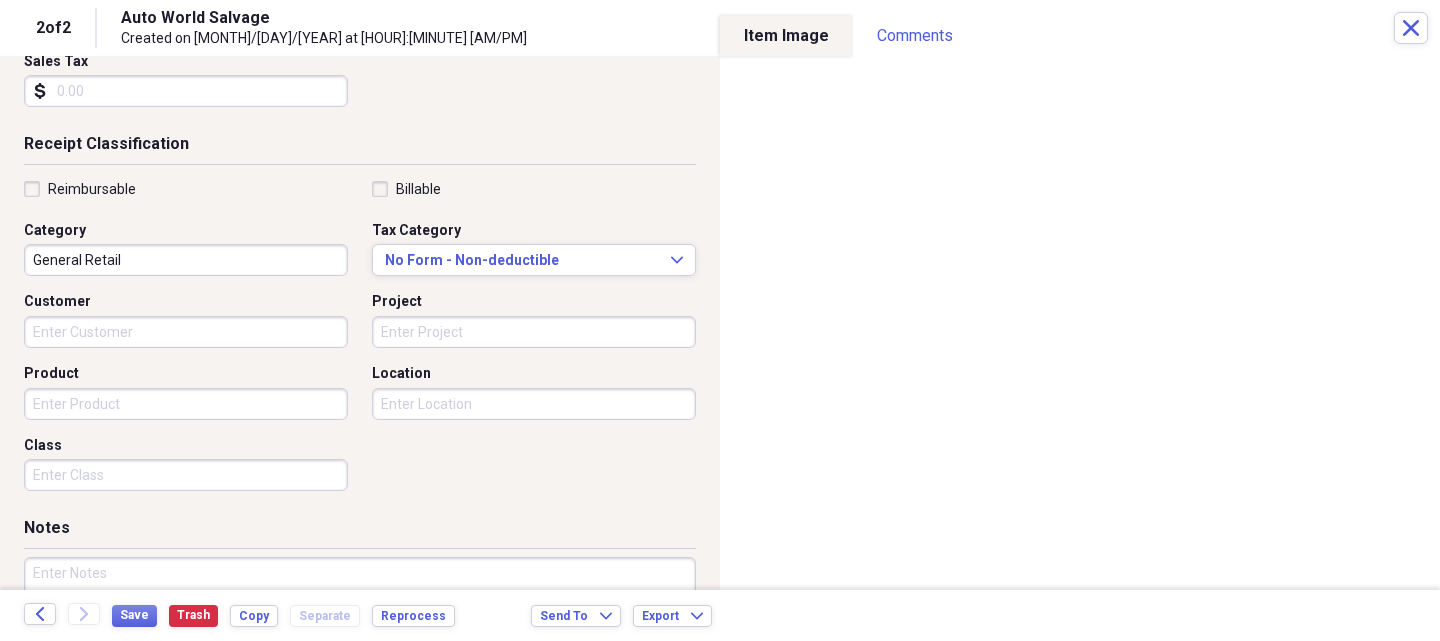 scroll, scrollTop: 400, scrollLeft: 0, axis: vertical 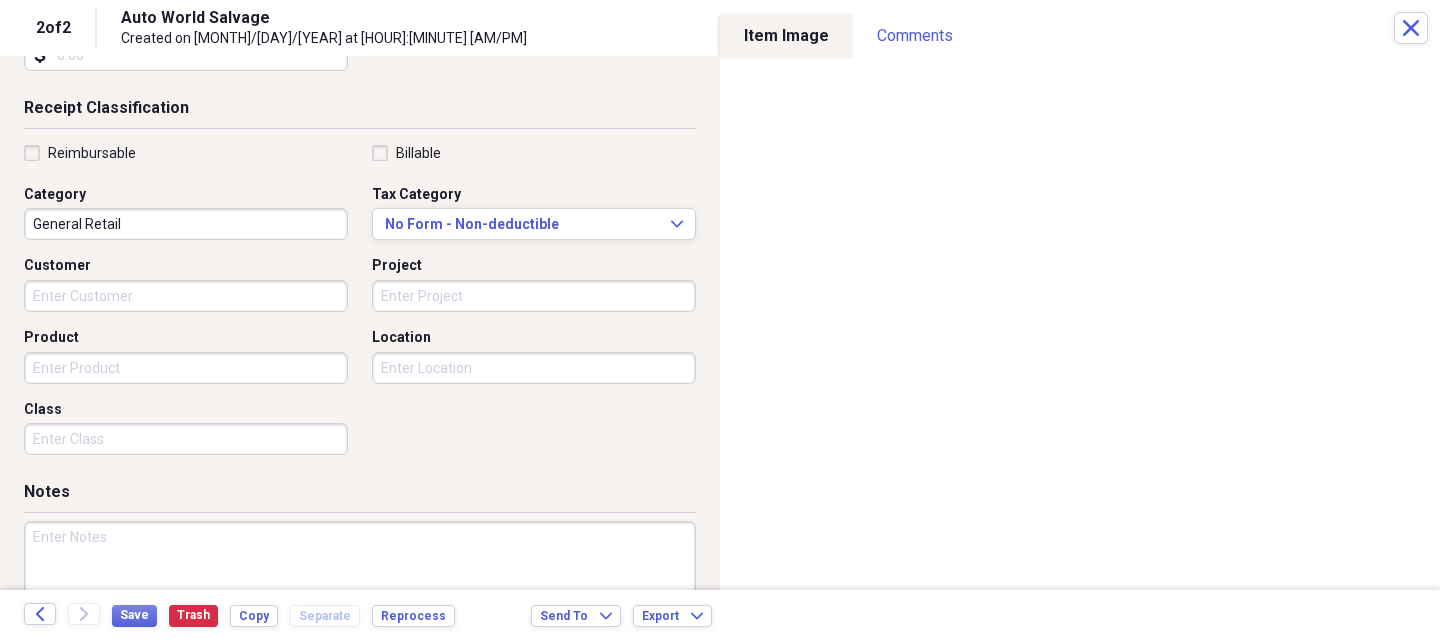 click on "Product" at bounding box center (186, 368) 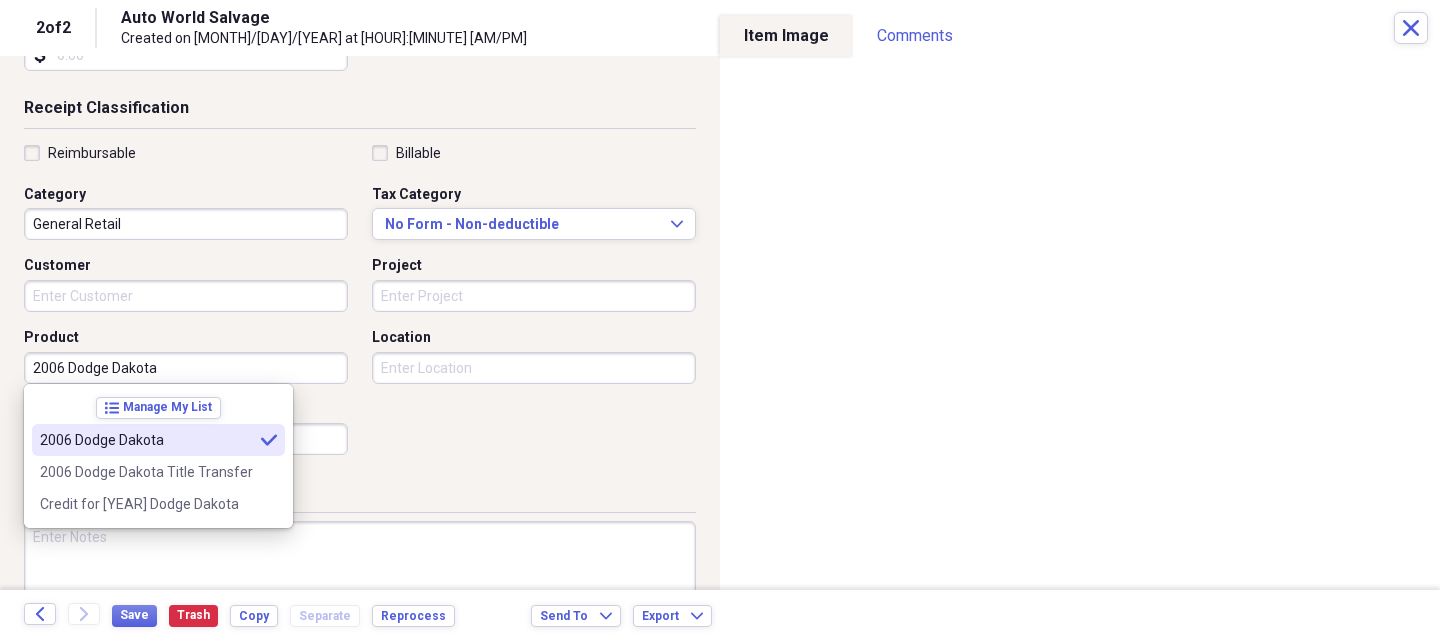 type on "2006 Dodge Dakota" 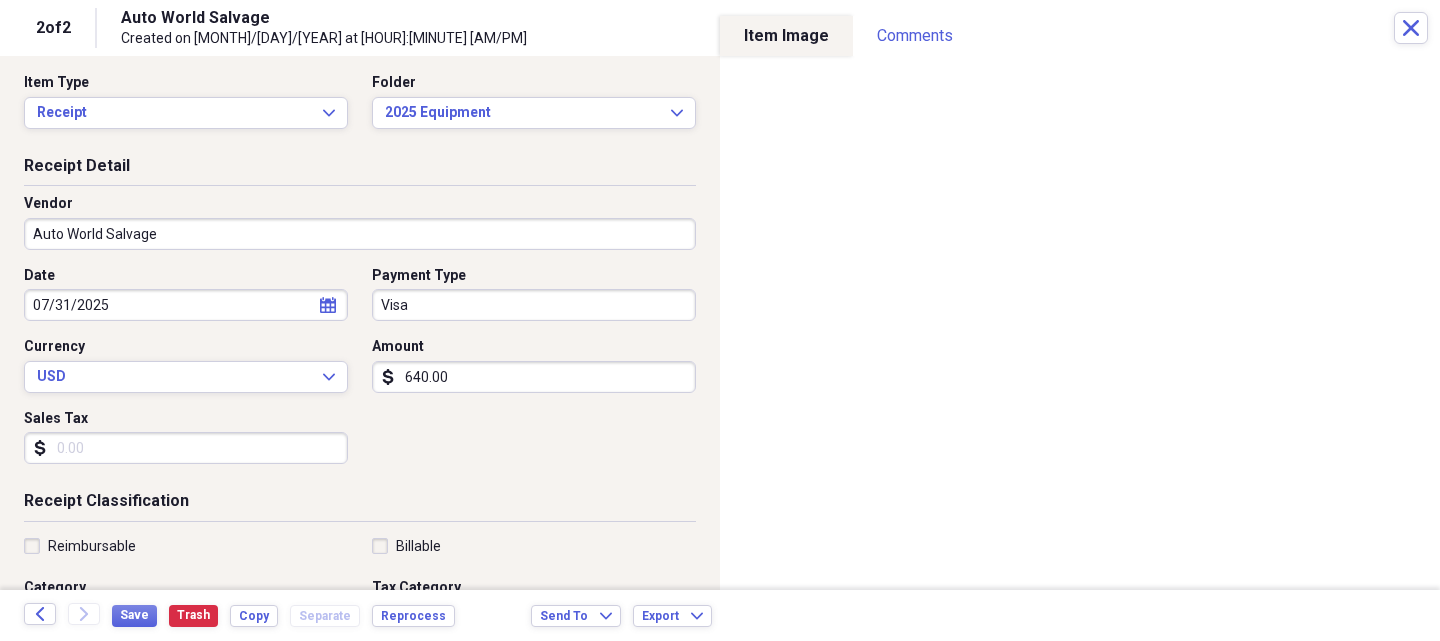 scroll, scrollTop: 0, scrollLeft: 0, axis: both 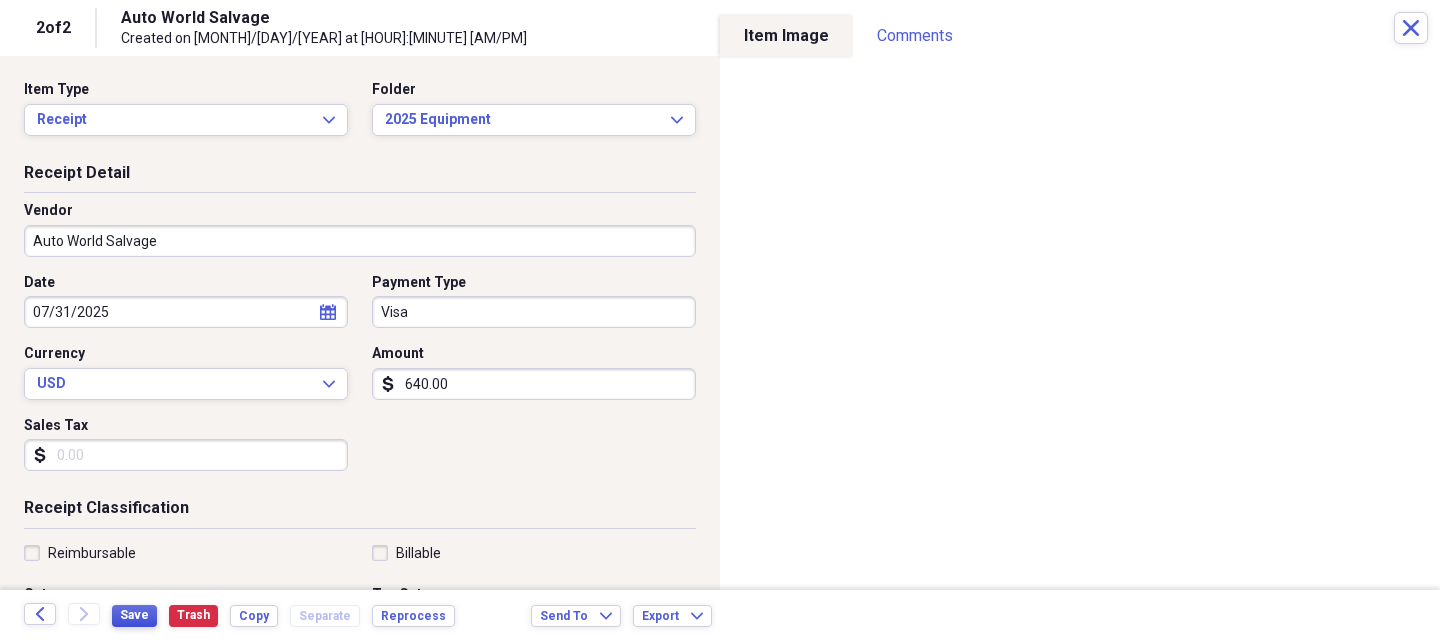click on "Save" at bounding box center [134, 616] 